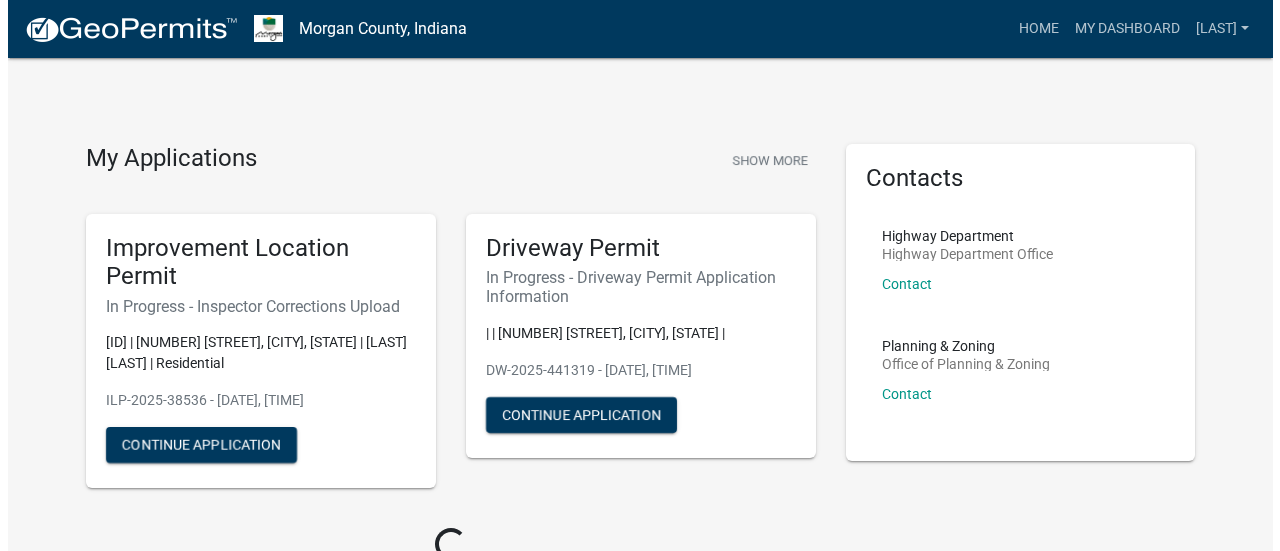 scroll, scrollTop: 0, scrollLeft: 0, axis: both 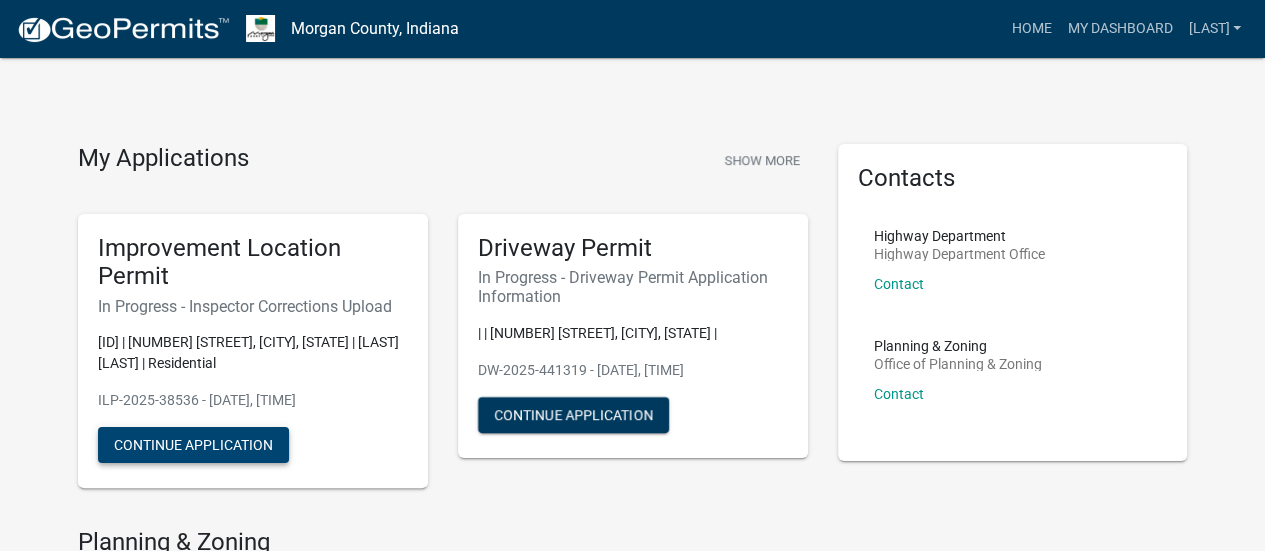 click on "Continue Application" 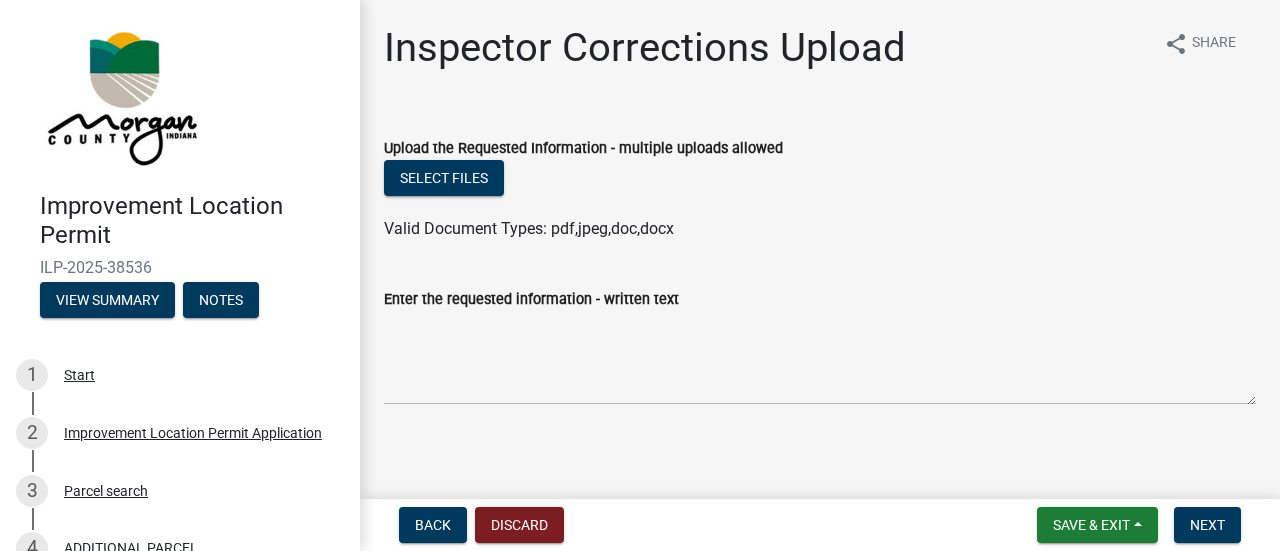 scroll, scrollTop: 8, scrollLeft: 0, axis: vertical 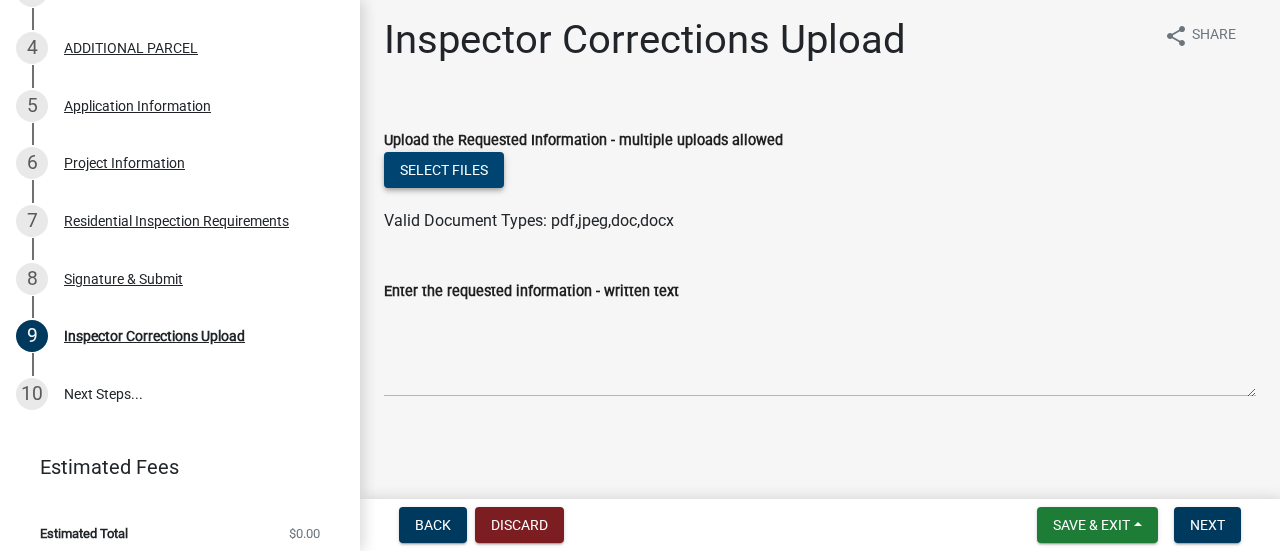 click on "Select files" 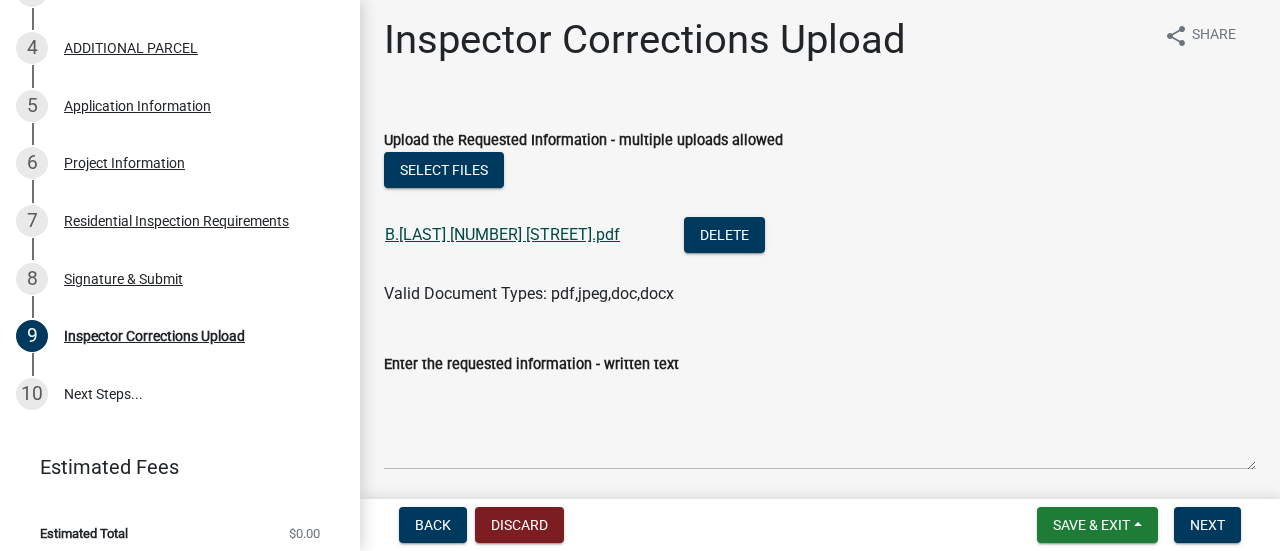 click on "B.[LAST] [NUMBER] [STREET].pdf" 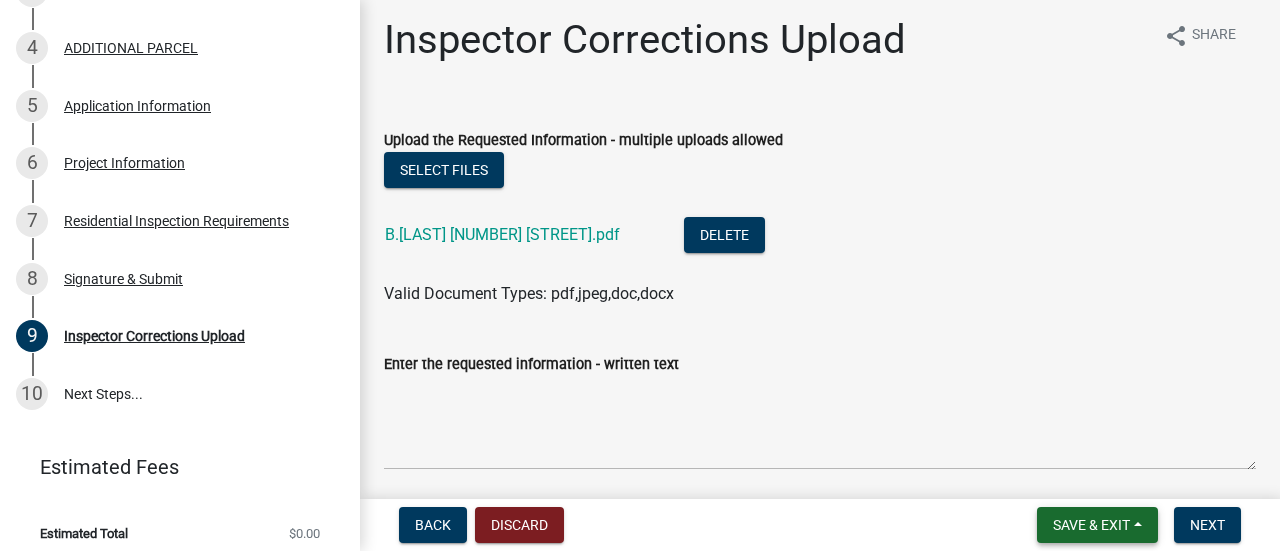 click on "Save & Exit" at bounding box center [1091, 525] 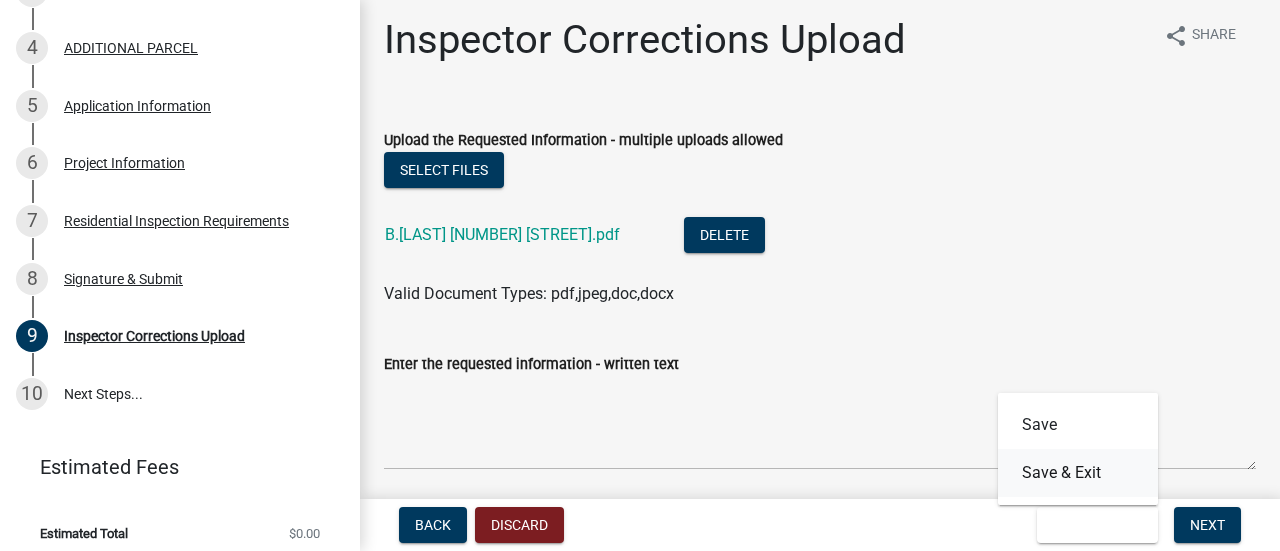 click on "Save & Exit" at bounding box center [1078, 473] 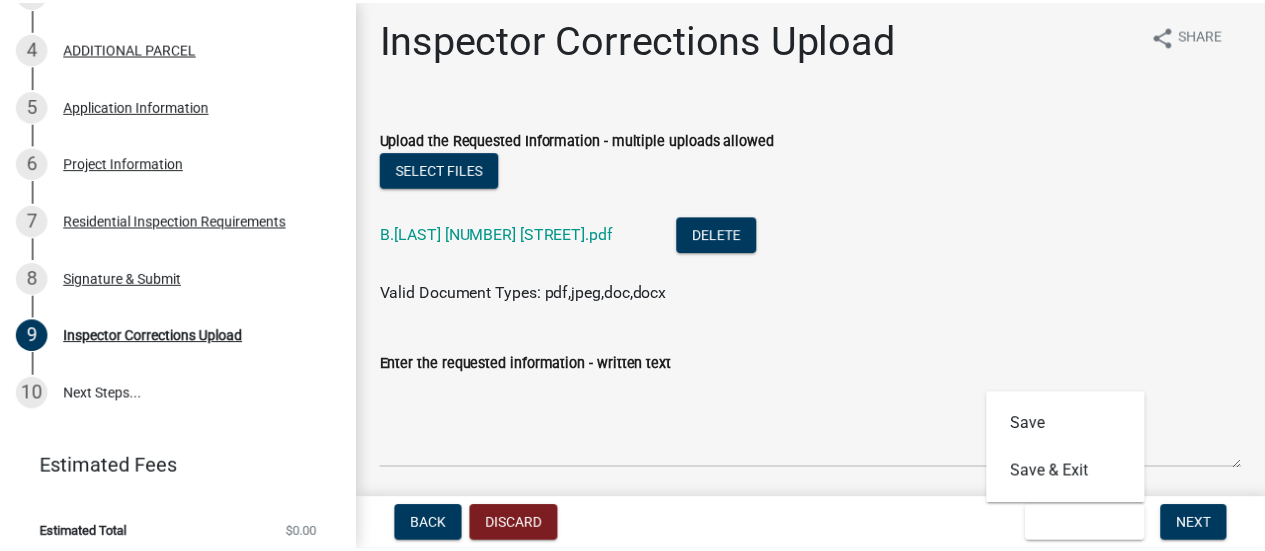 scroll, scrollTop: 0, scrollLeft: 0, axis: both 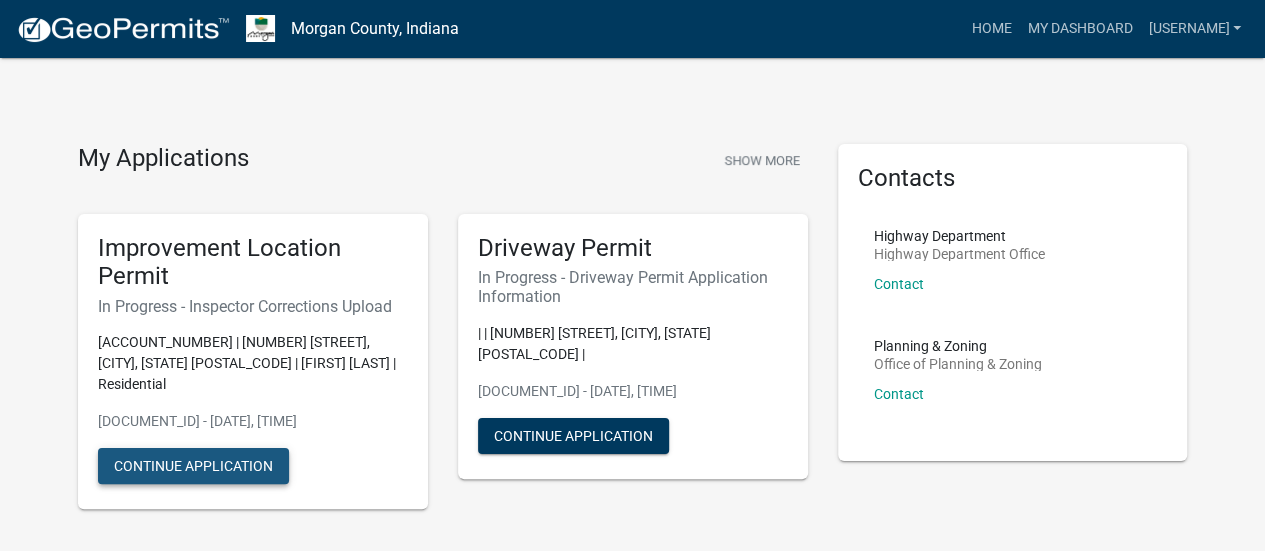 click on "Continue Application" 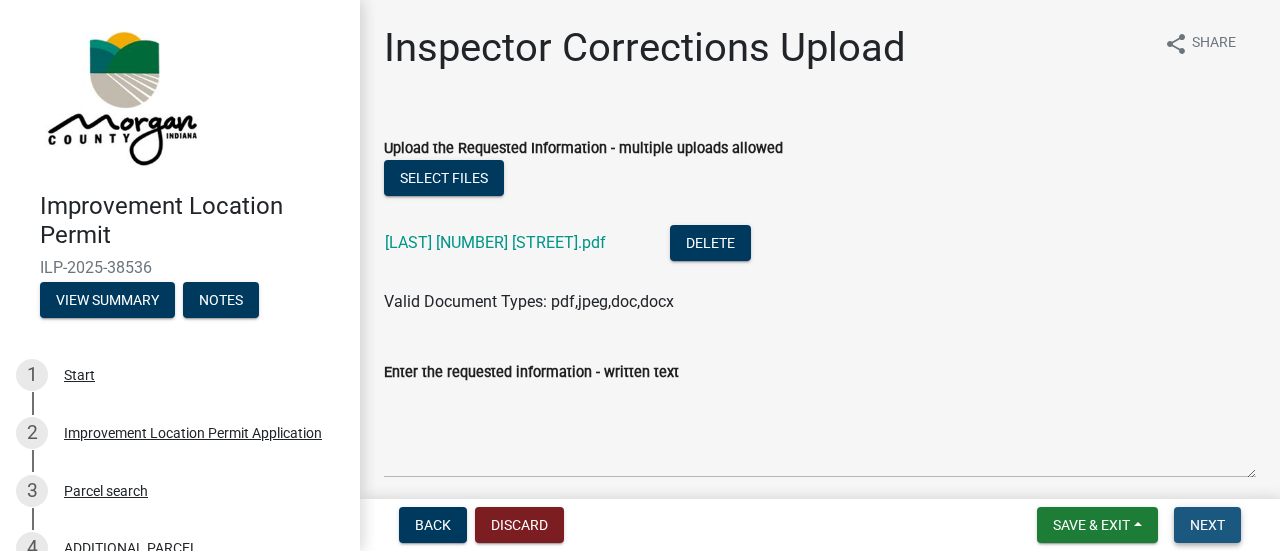 click on "Next" at bounding box center (1207, 525) 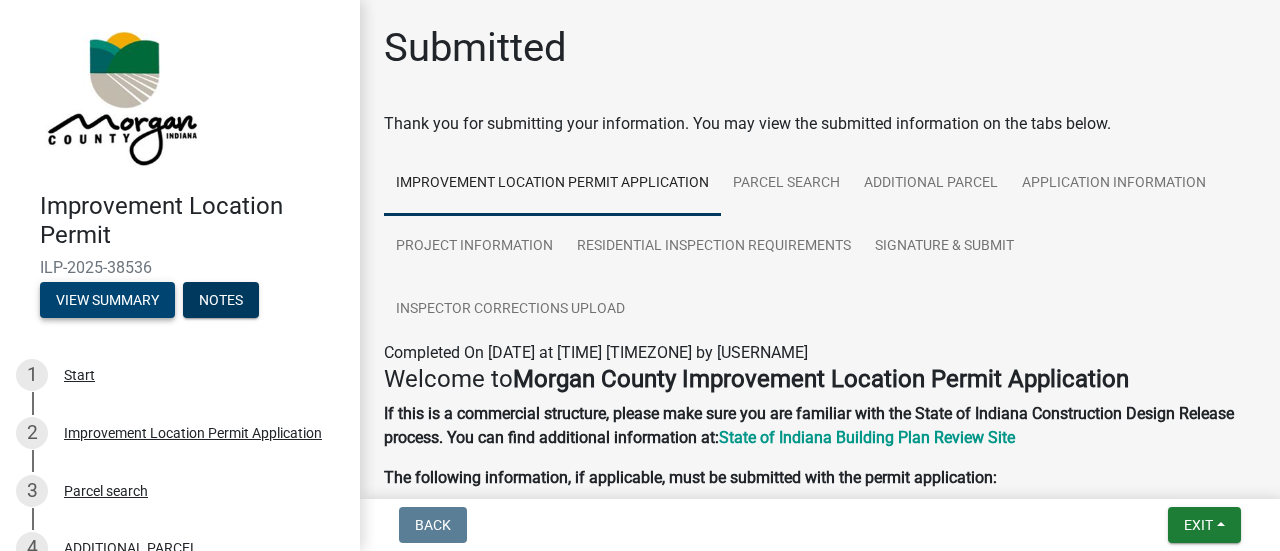 click on "View Summary" at bounding box center [107, 300] 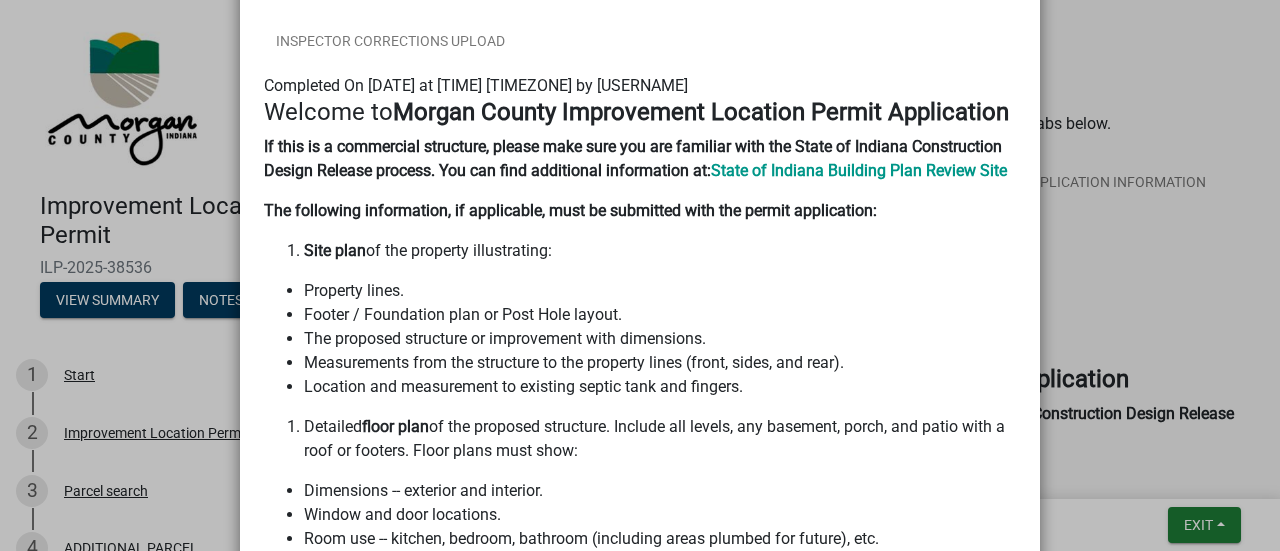 scroll, scrollTop: 0, scrollLeft: 0, axis: both 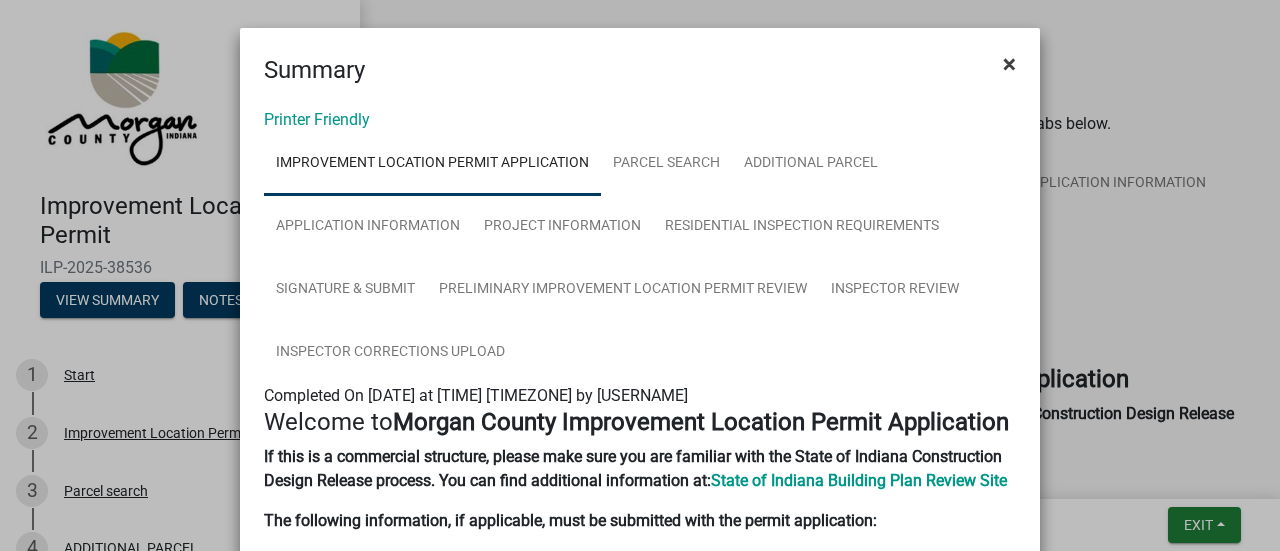 click on "×" 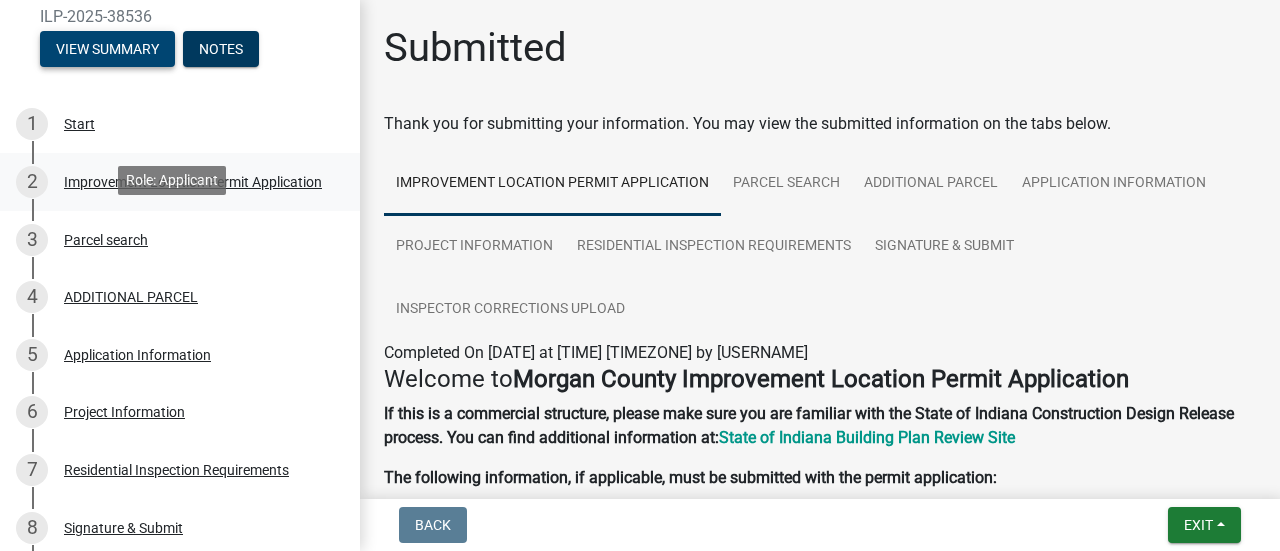 scroll, scrollTop: 300, scrollLeft: 0, axis: vertical 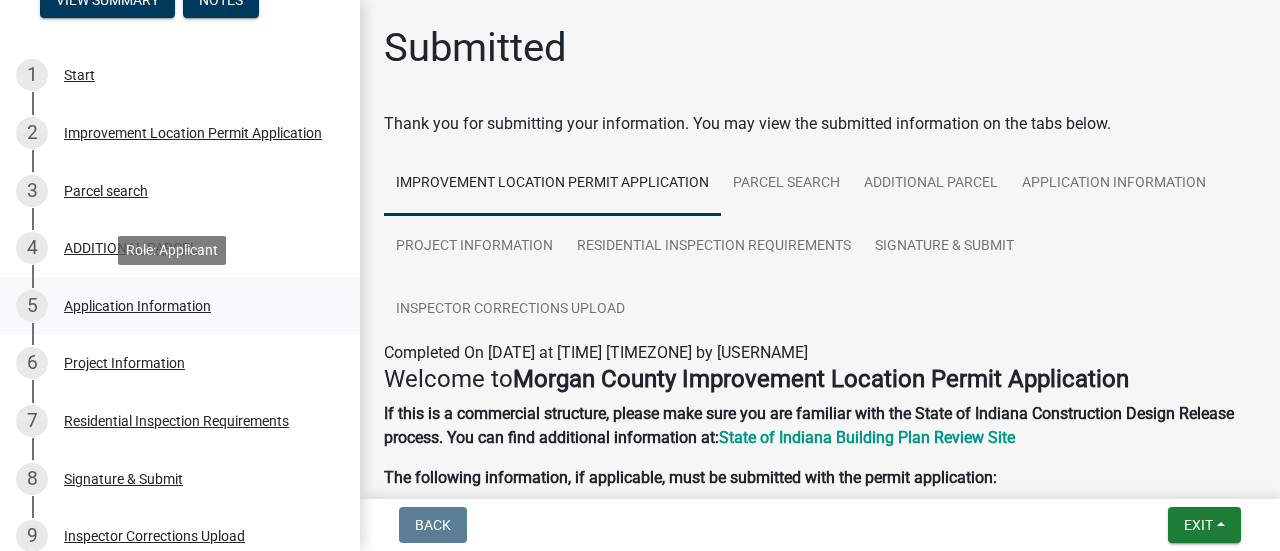 click on "Application Information" at bounding box center [137, 306] 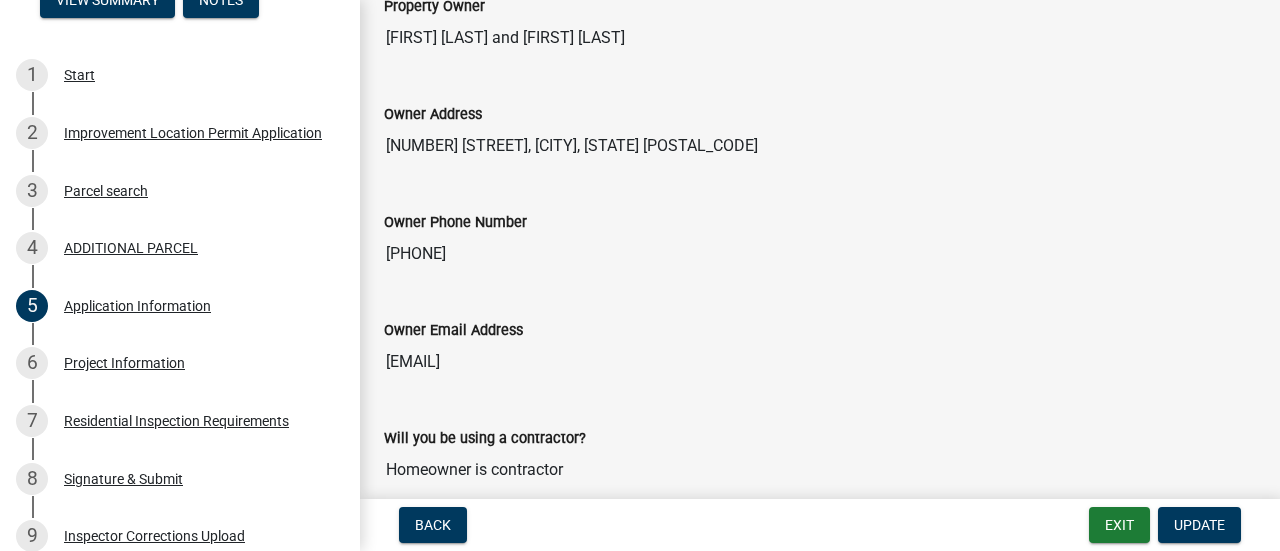 scroll, scrollTop: 1085, scrollLeft: 0, axis: vertical 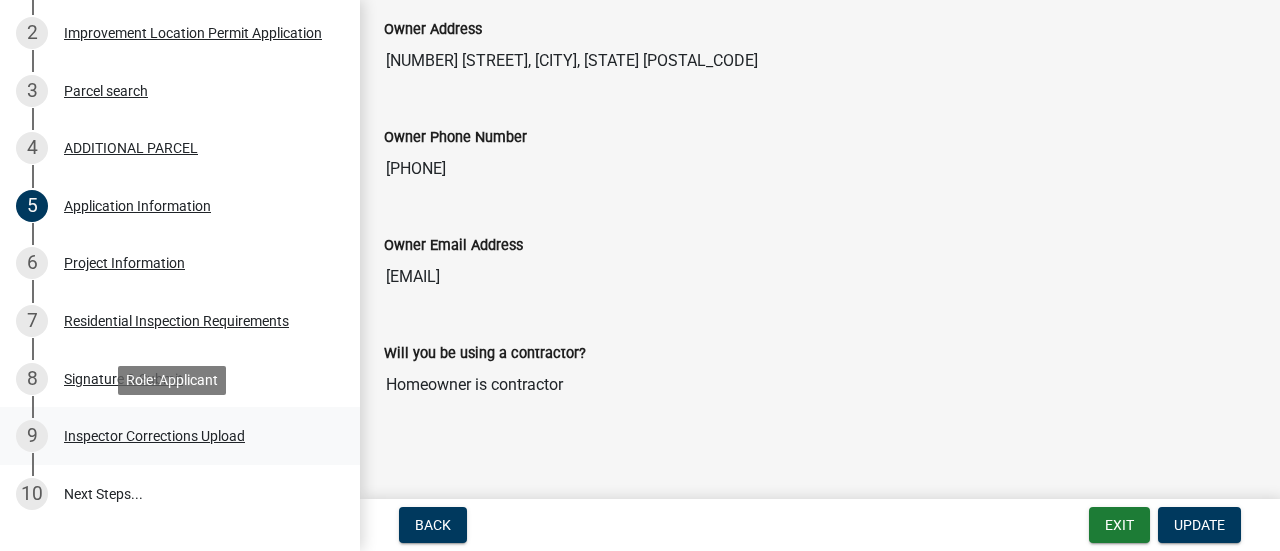 click on "Inspector Corrections Upload" at bounding box center [154, 436] 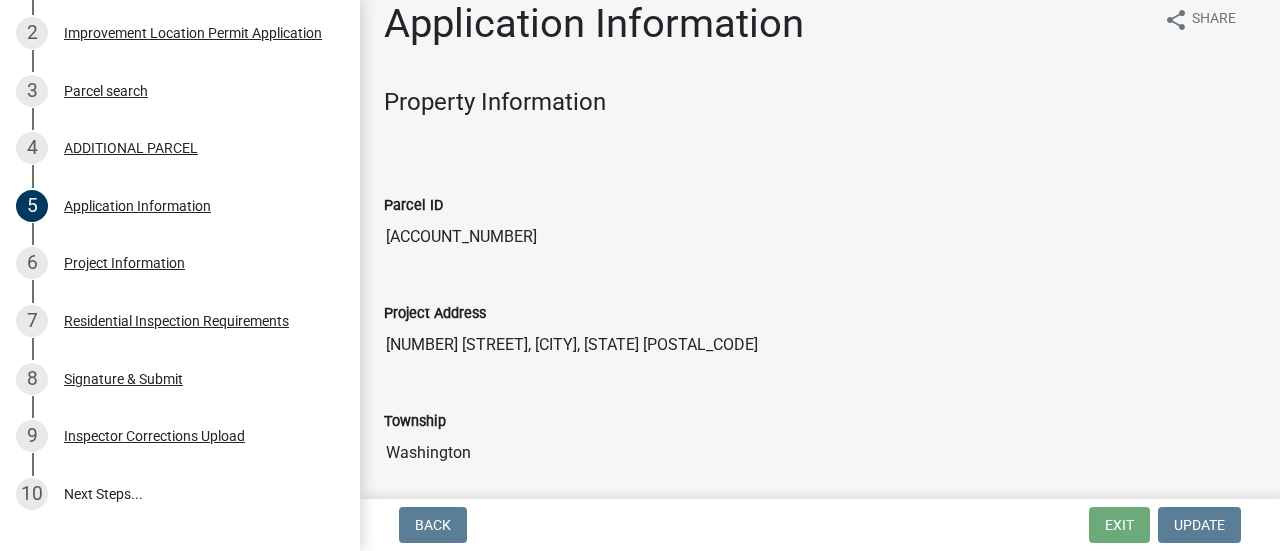 scroll, scrollTop: 0, scrollLeft: 0, axis: both 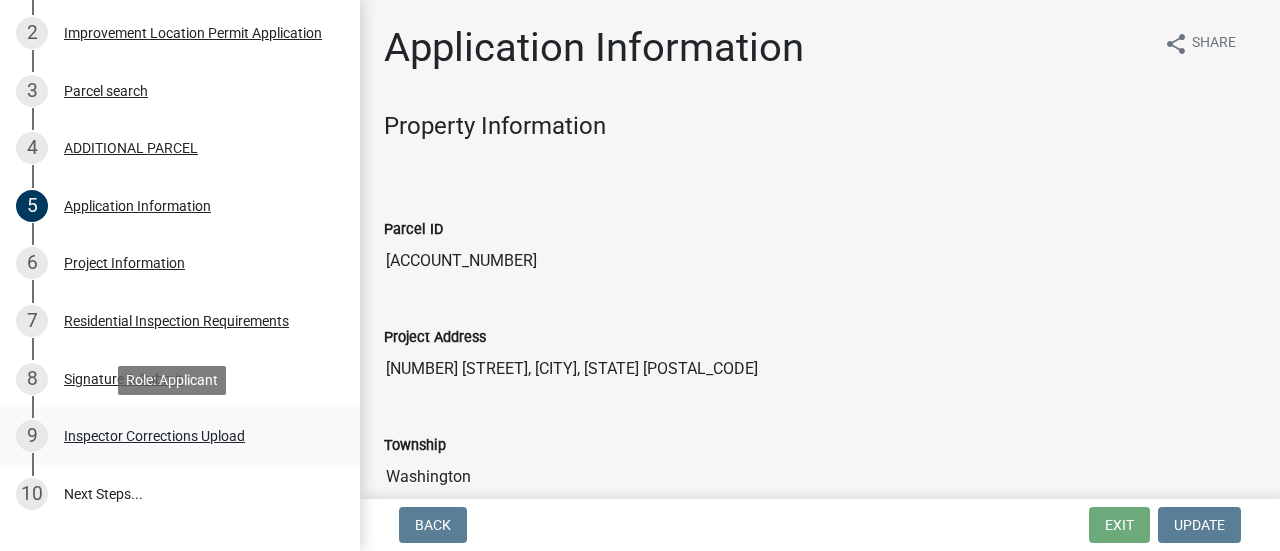 click on "Inspector Corrections Upload" at bounding box center [154, 436] 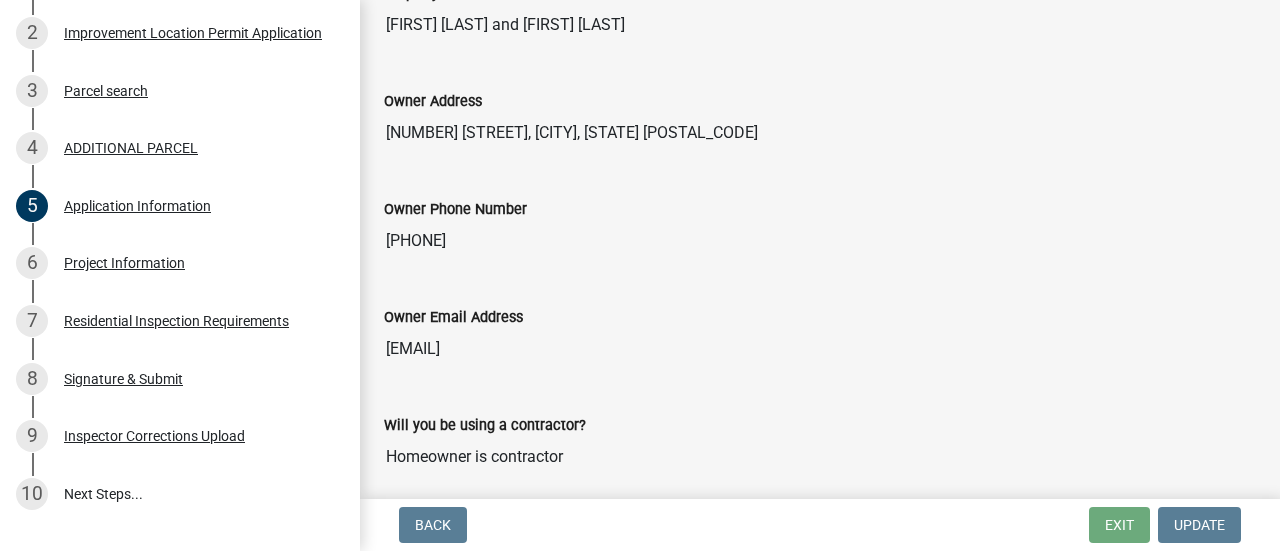 scroll, scrollTop: 1085, scrollLeft: 0, axis: vertical 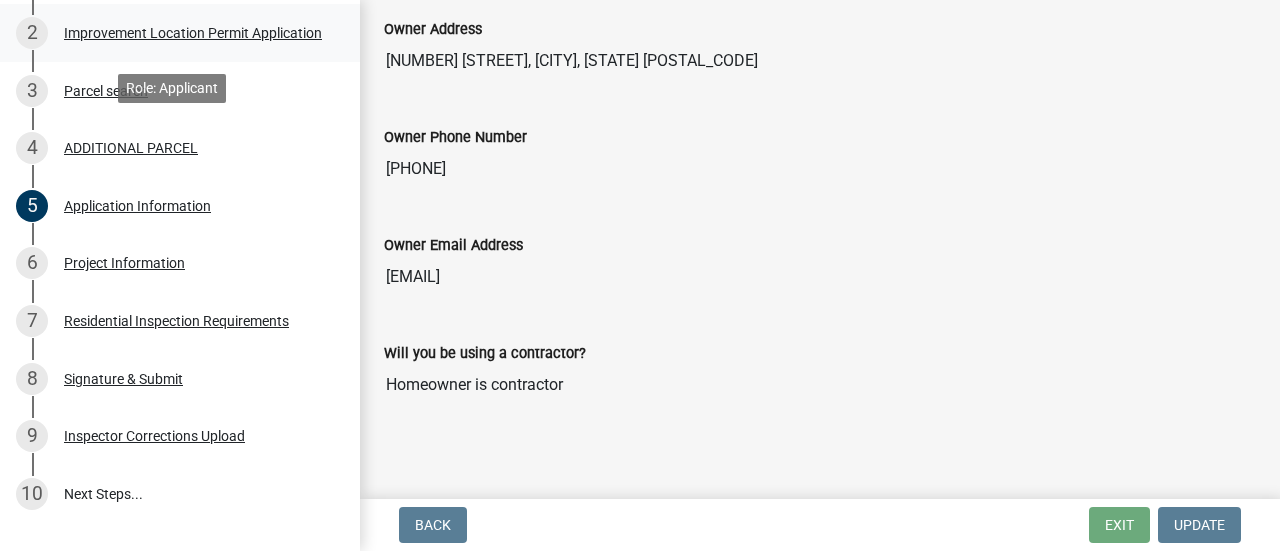 click on "Improvement Location Permit Application" at bounding box center (193, 33) 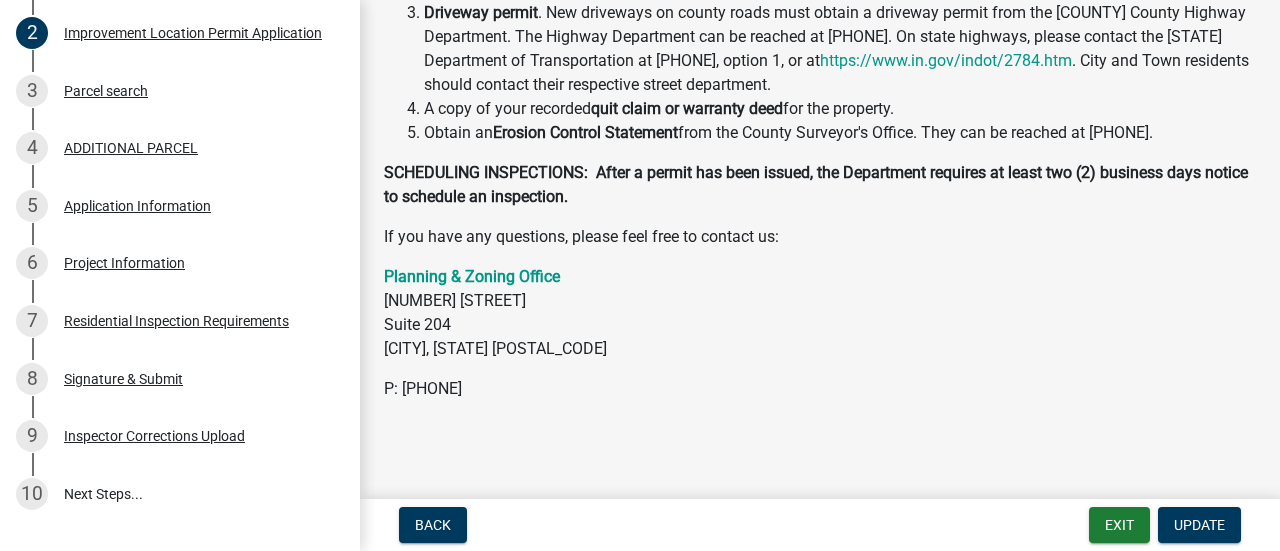 scroll, scrollTop: 703, scrollLeft: 0, axis: vertical 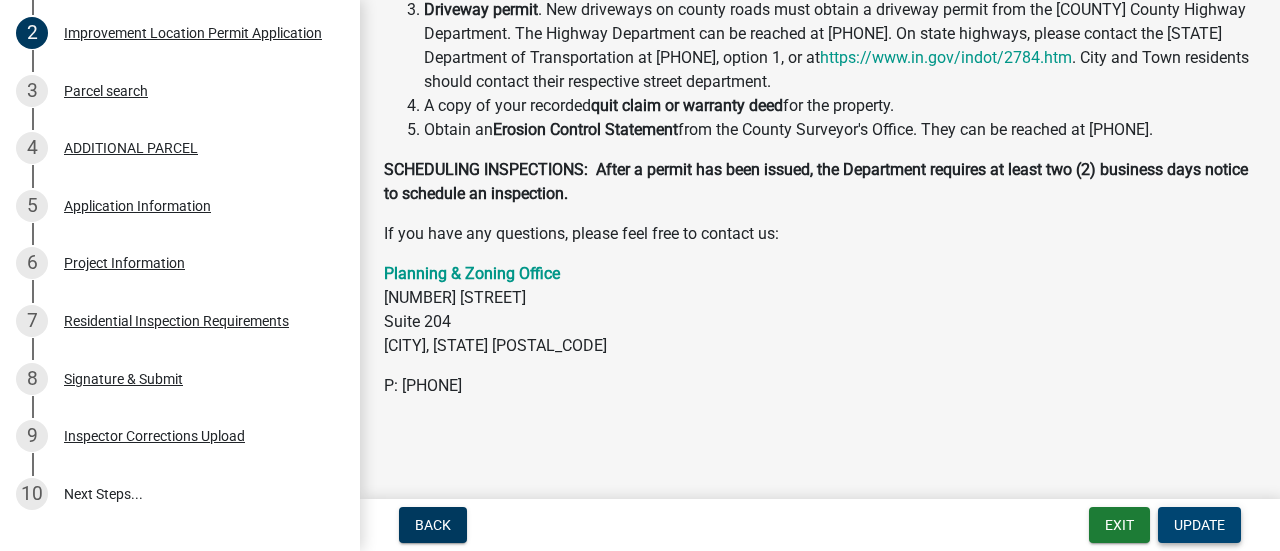 click on "Update" at bounding box center [1199, 525] 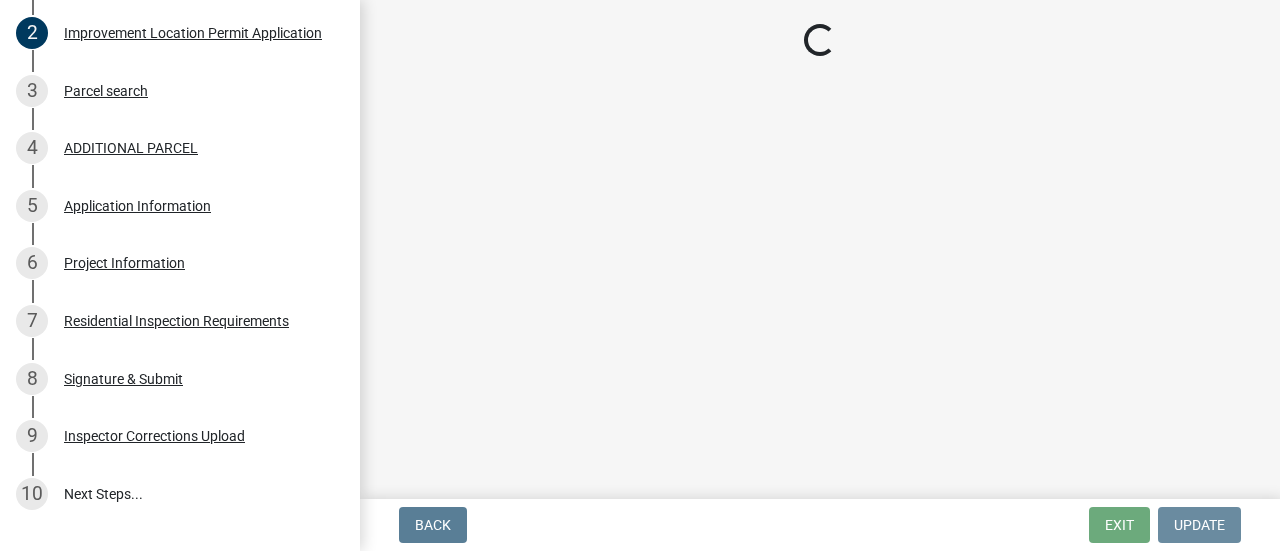 scroll, scrollTop: 0, scrollLeft: 0, axis: both 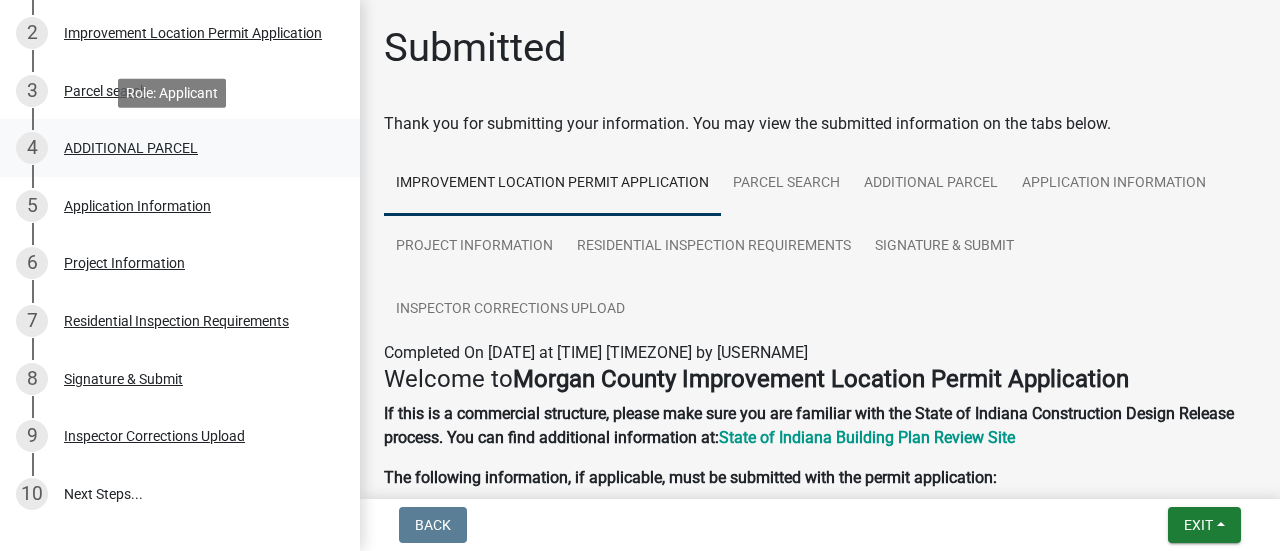 click on "ADDITIONAL PARCEL" at bounding box center (131, 148) 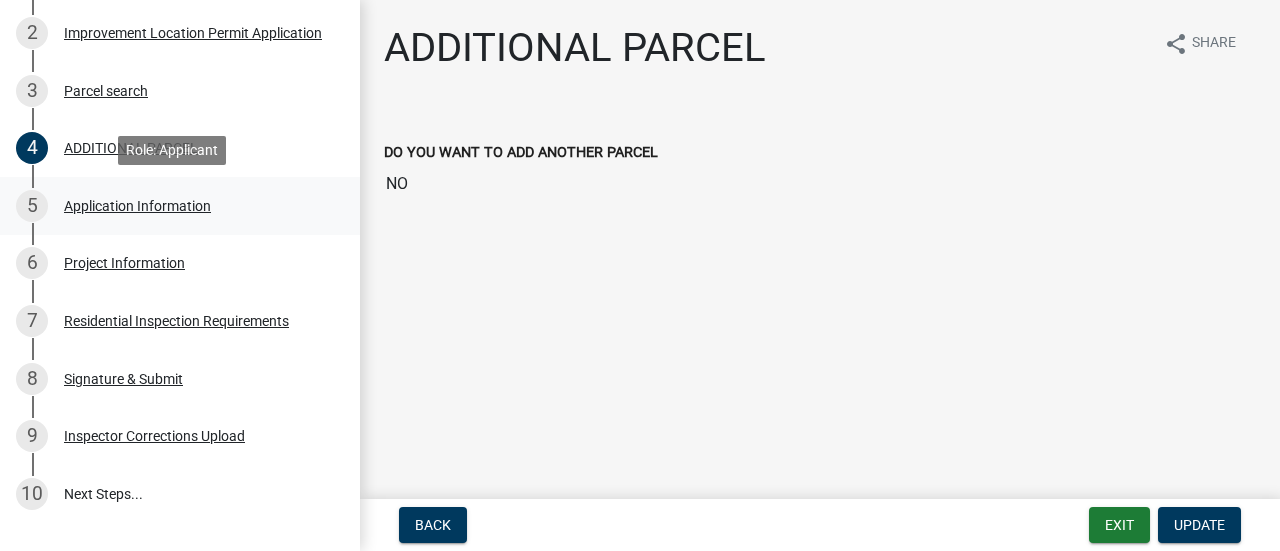 click on "Application Information" at bounding box center [137, 206] 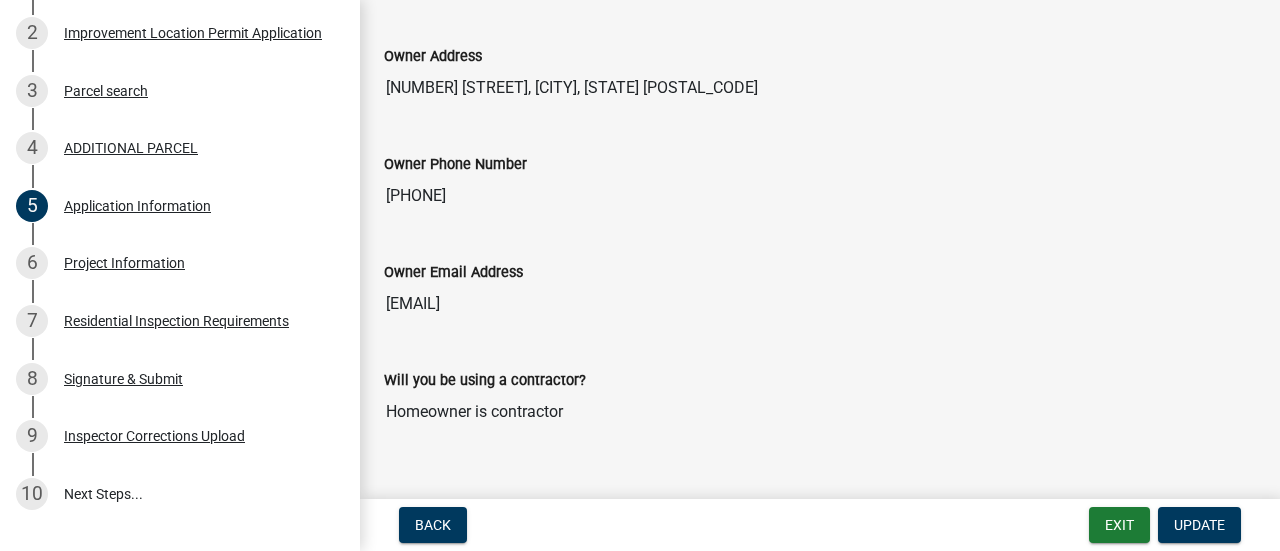 scroll, scrollTop: 1085, scrollLeft: 0, axis: vertical 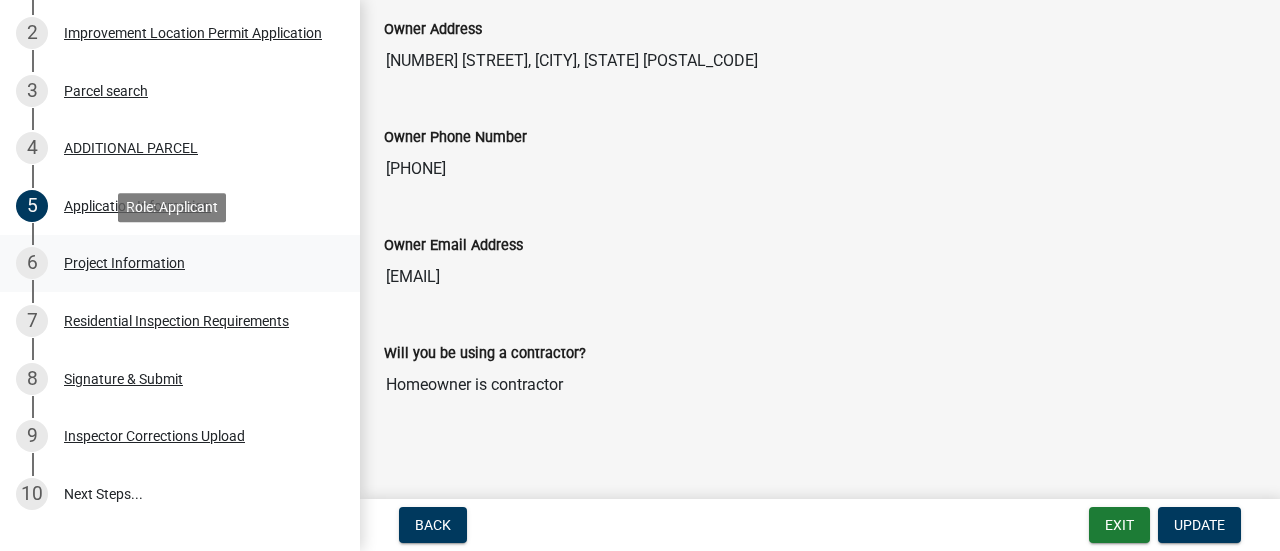 click on "Project Information" at bounding box center (124, 263) 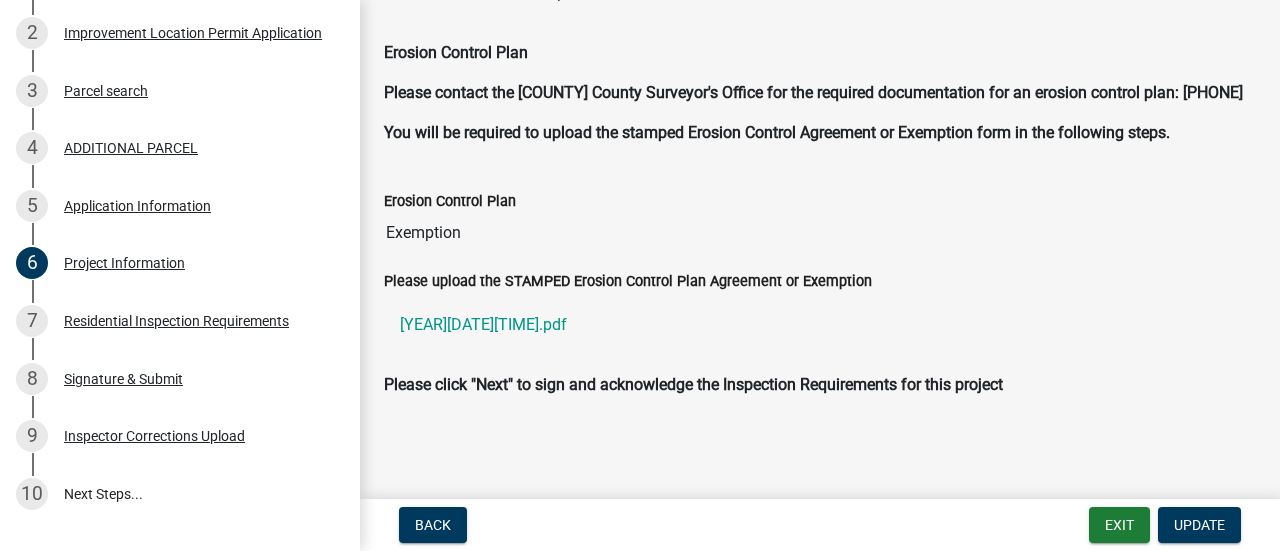 scroll, scrollTop: 4714, scrollLeft: 0, axis: vertical 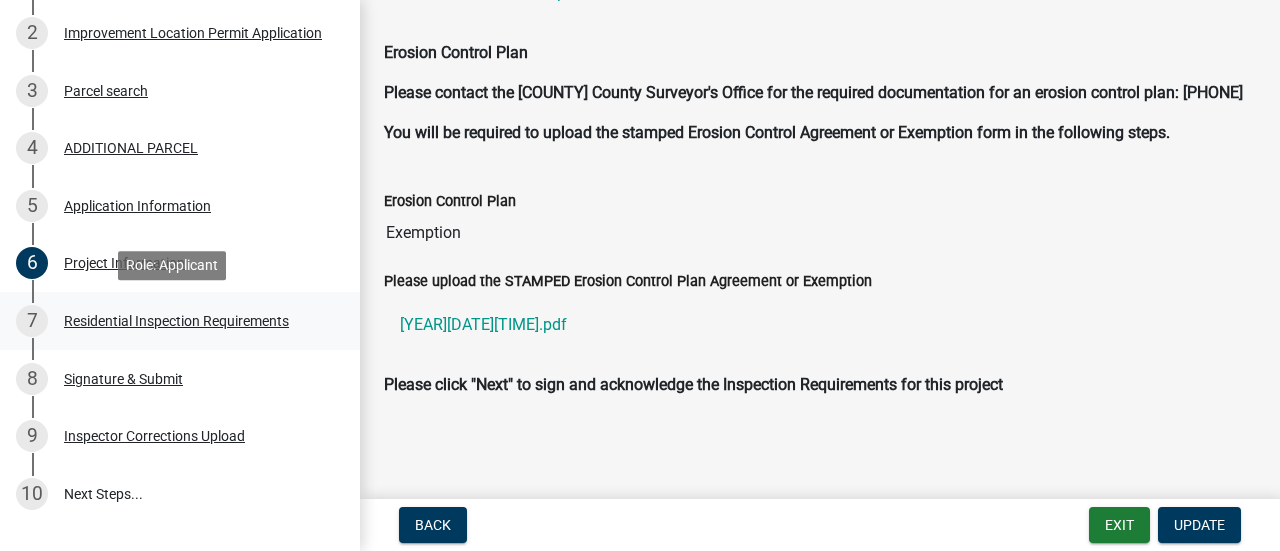 click on "Residential Inspection Requirements" at bounding box center (176, 321) 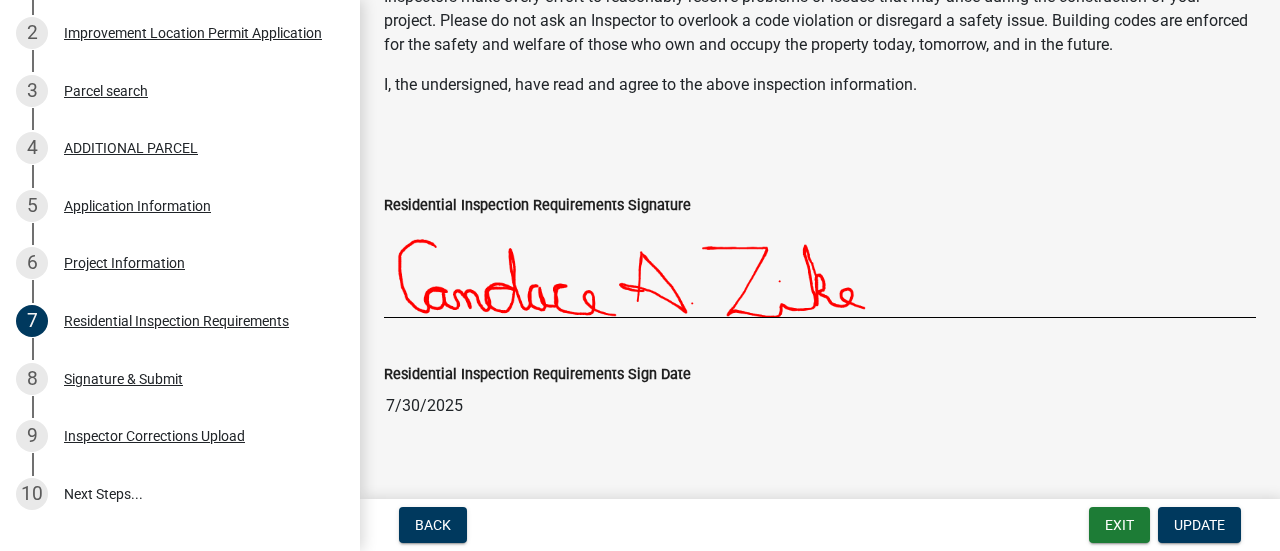 scroll, scrollTop: 655, scrollLeft: 0, axis: vertical 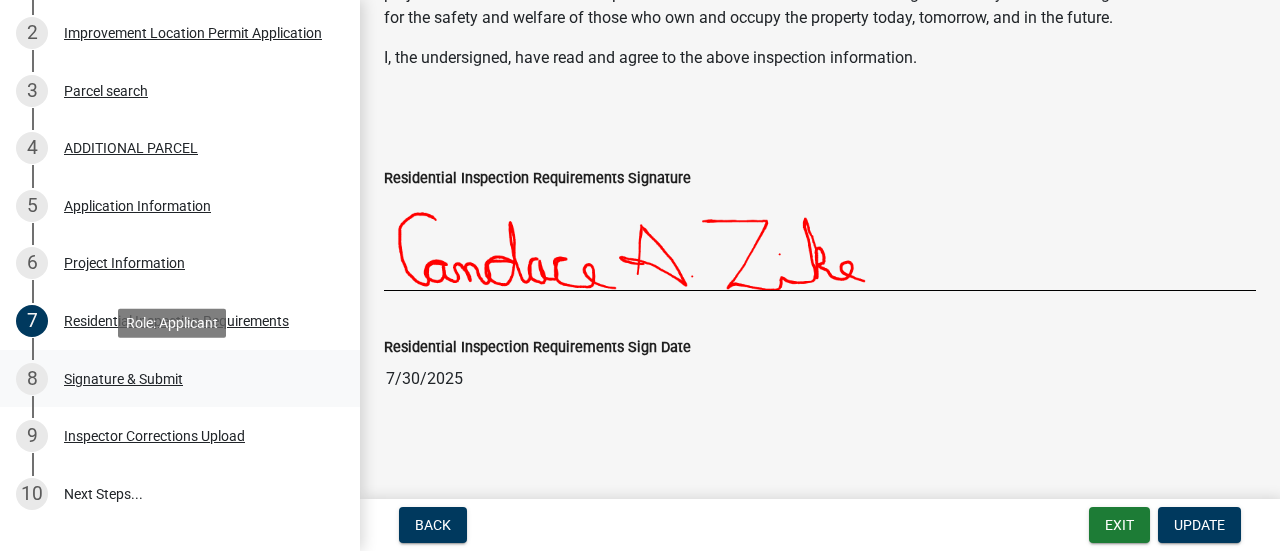 click on "Signature & Submit" at bounding box center [123, 379] 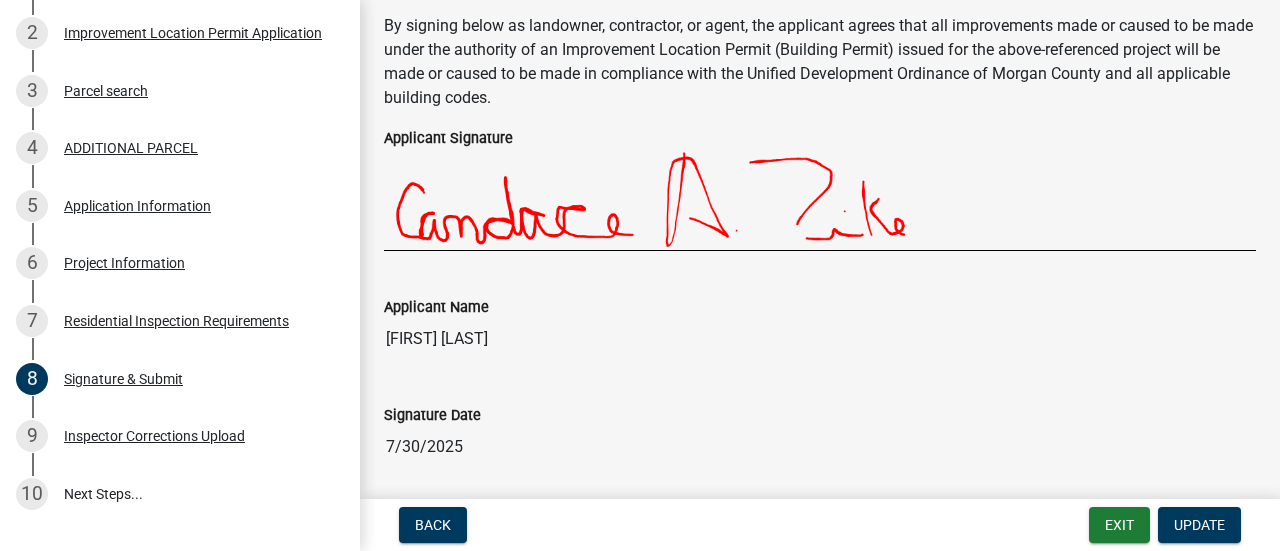 scroll, scrollTop: 166, scrollLeft: 0, axis: vertical 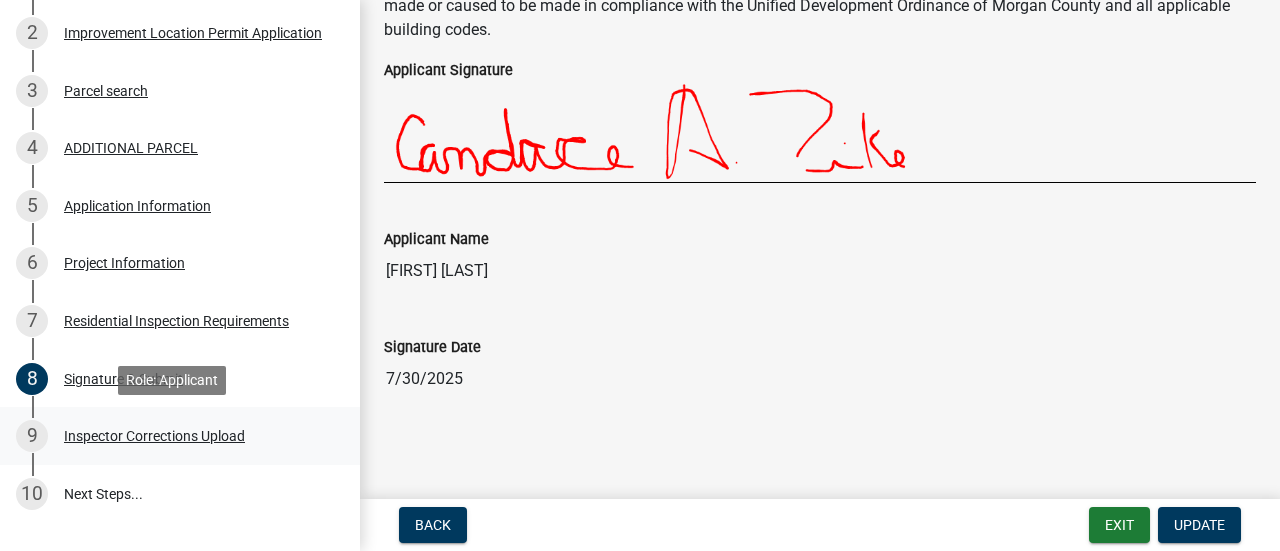 click on "Inspector Corrections Upload" at bounding box center [154, 436] 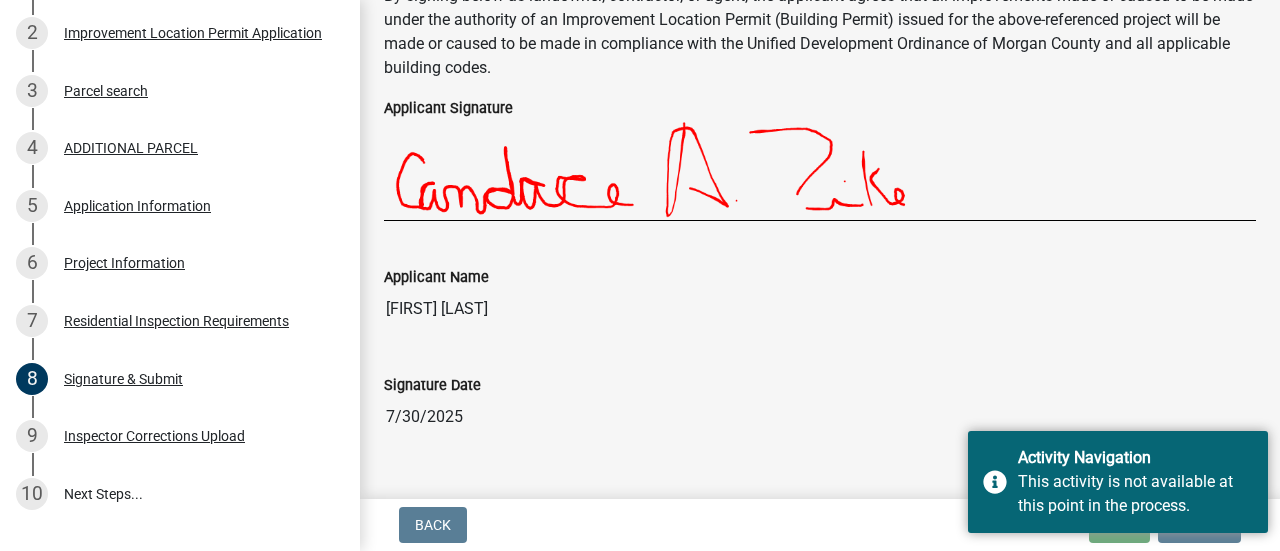 scroll, scrollTop: 166, scrollLeft: 0, axis: vertical 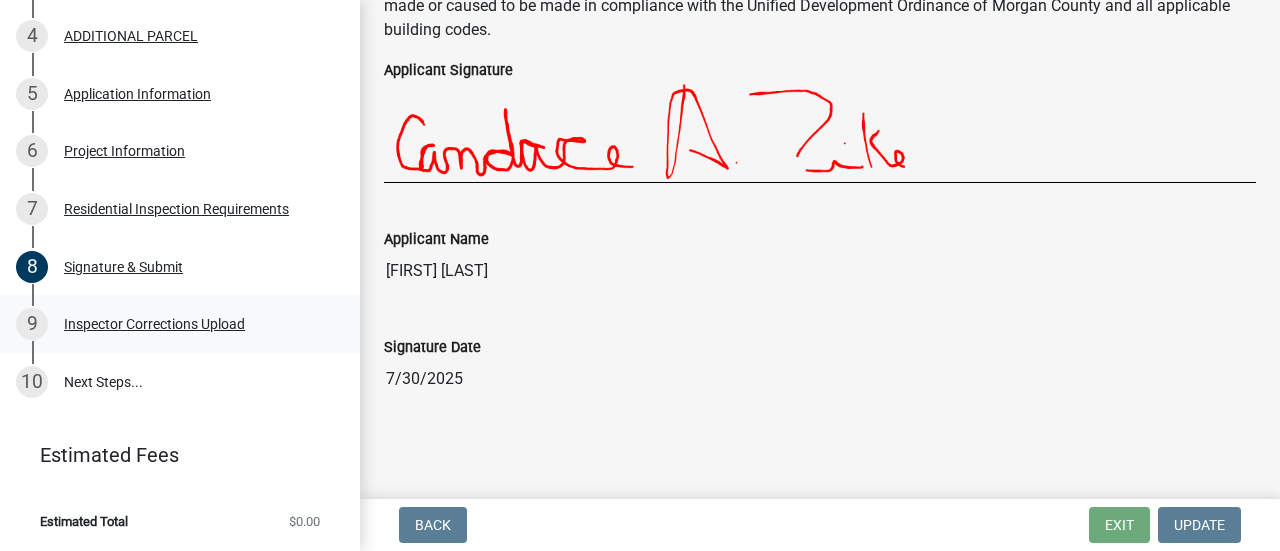 click on "Inspector Corrections Upload" at bounding box center (154, 324) 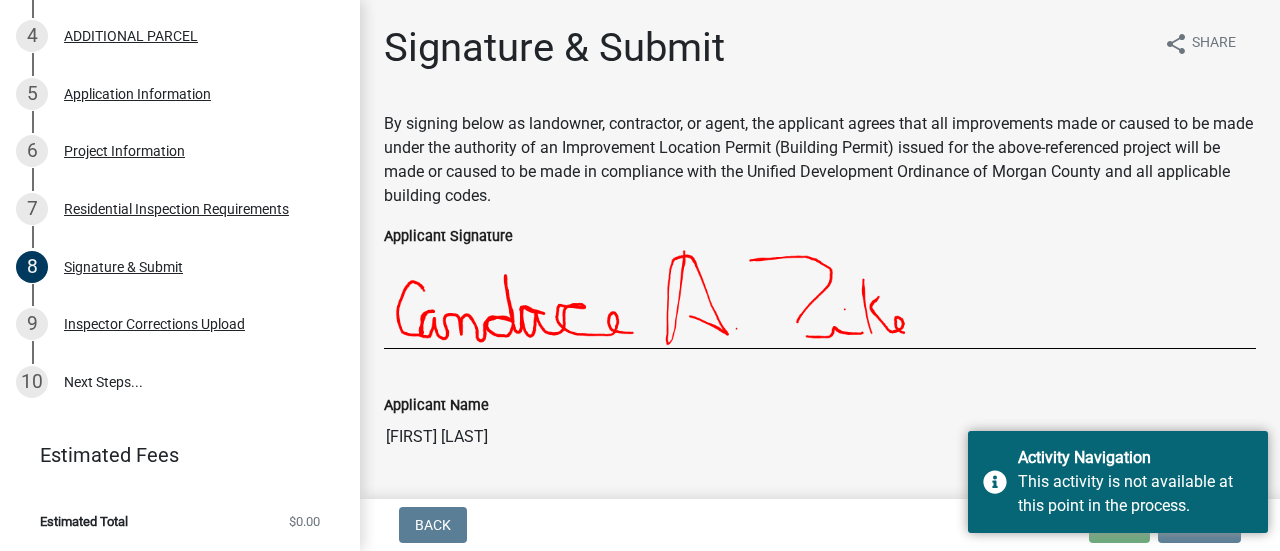 scroll, scrollTop: 166, scrollLeft: 0, axis: vertical 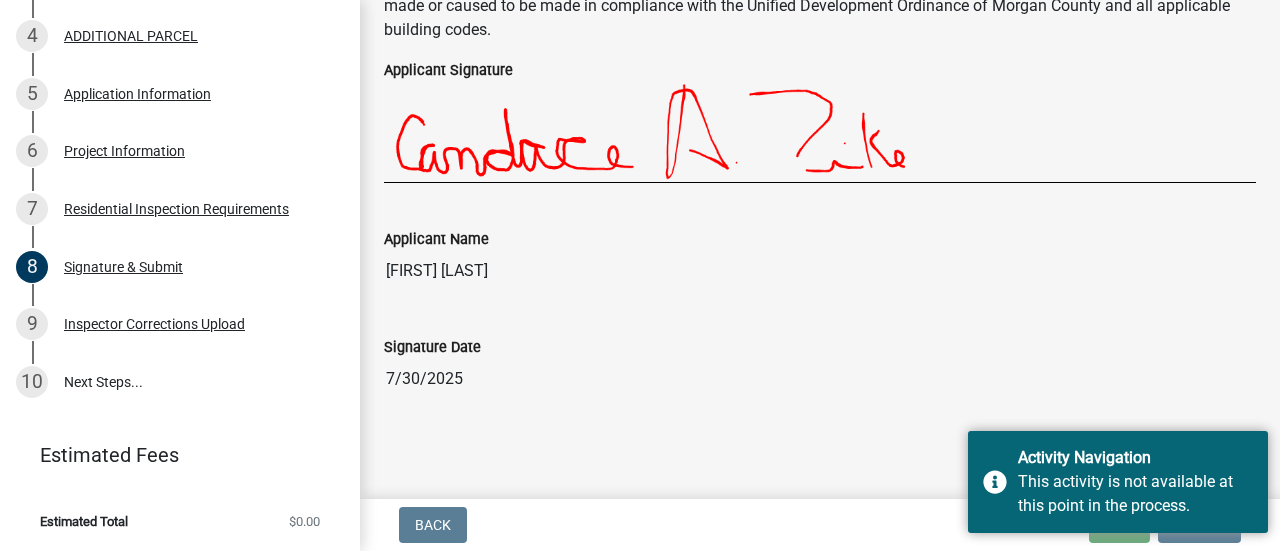 click on "Applicant Name" 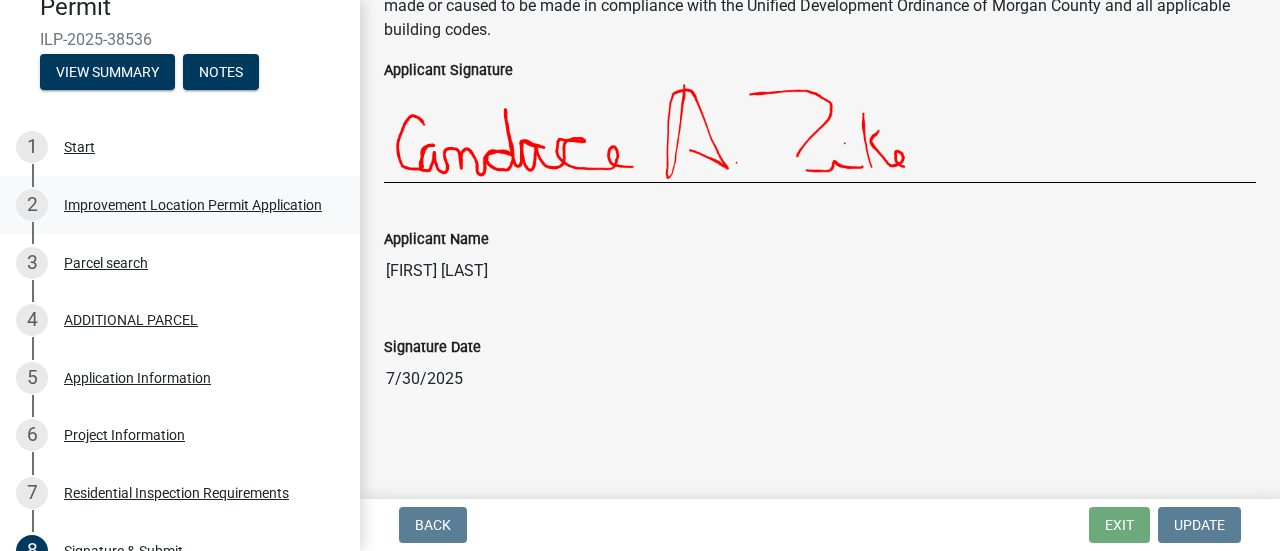 scroll, scrollTop: 0, scrollLeft: 0, axis: both 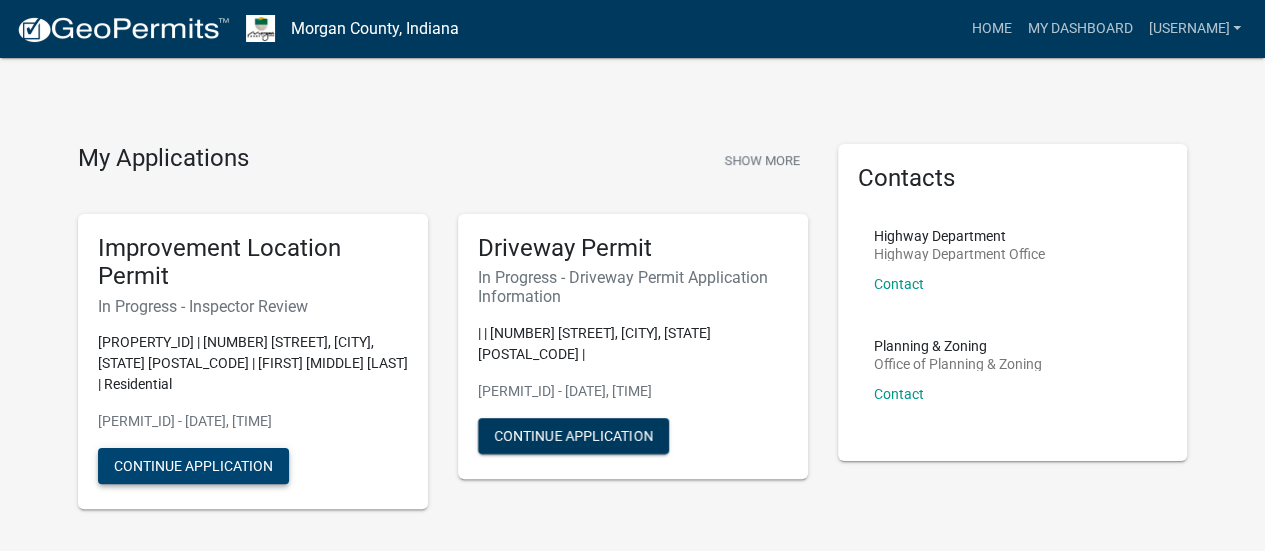 click on "Continue Application" 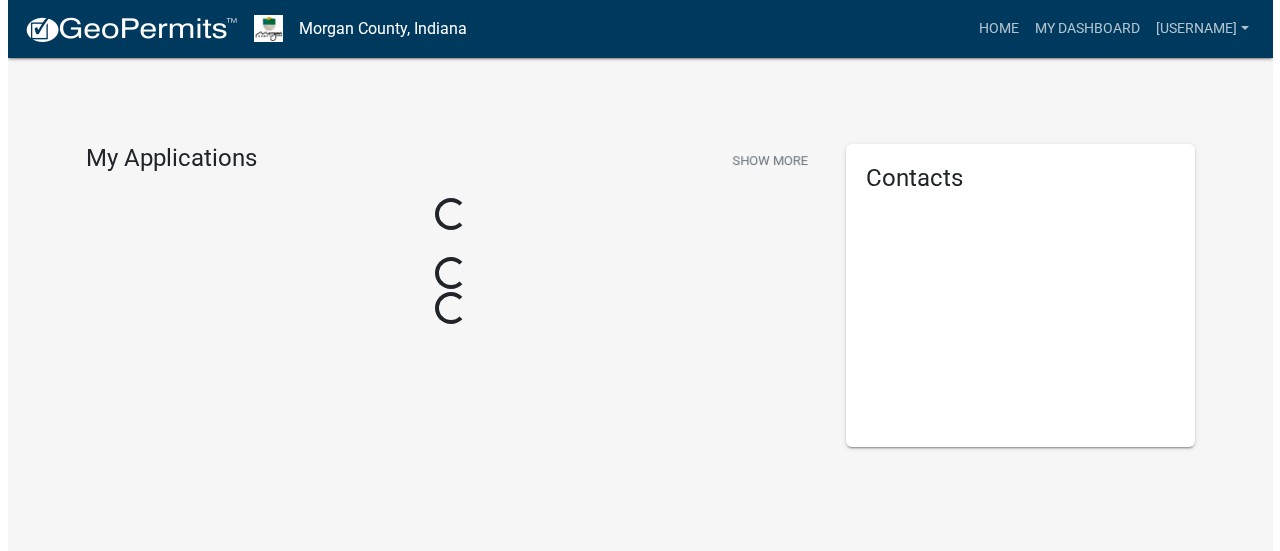 scroll, scrollTop: 0, scrollLeft: 0, axis: both 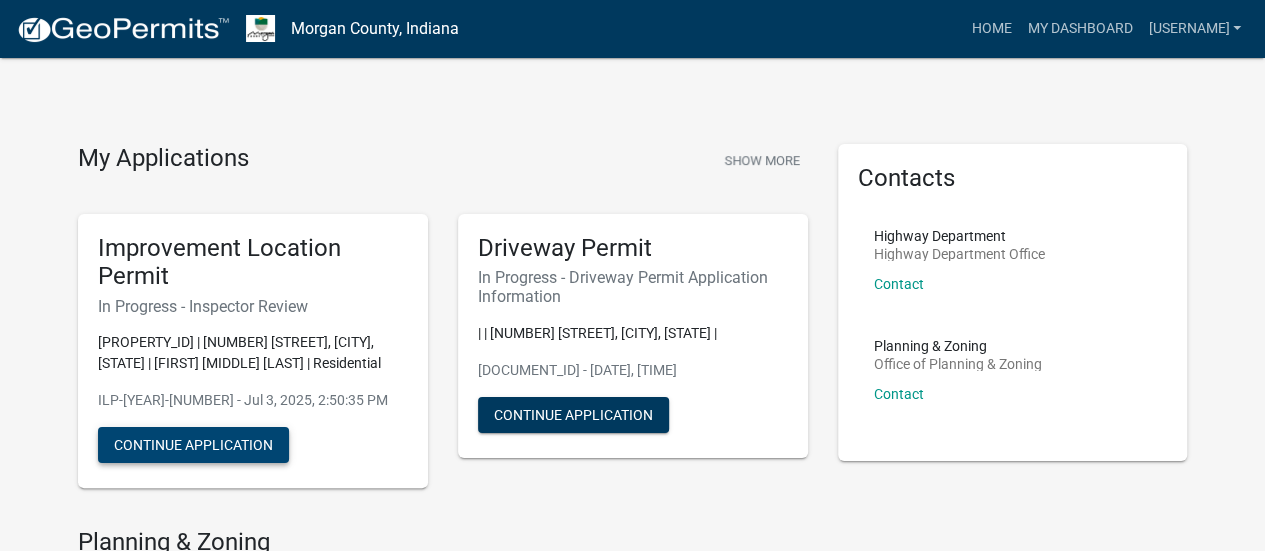 click on "Continue Application" 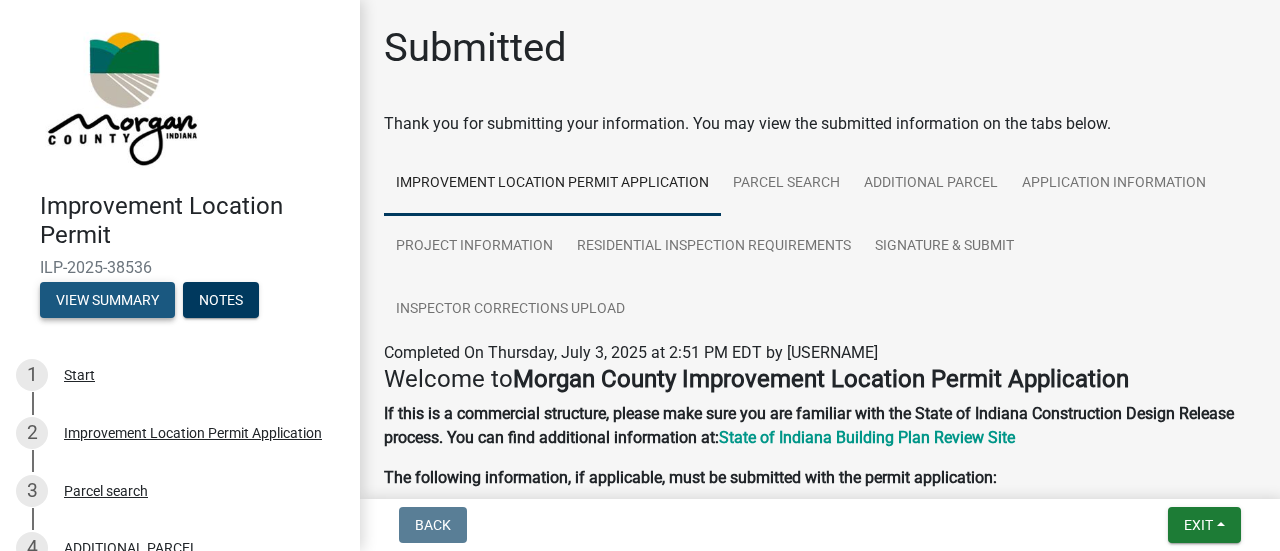 click on "View Summary" at bounding box center (107, 300) 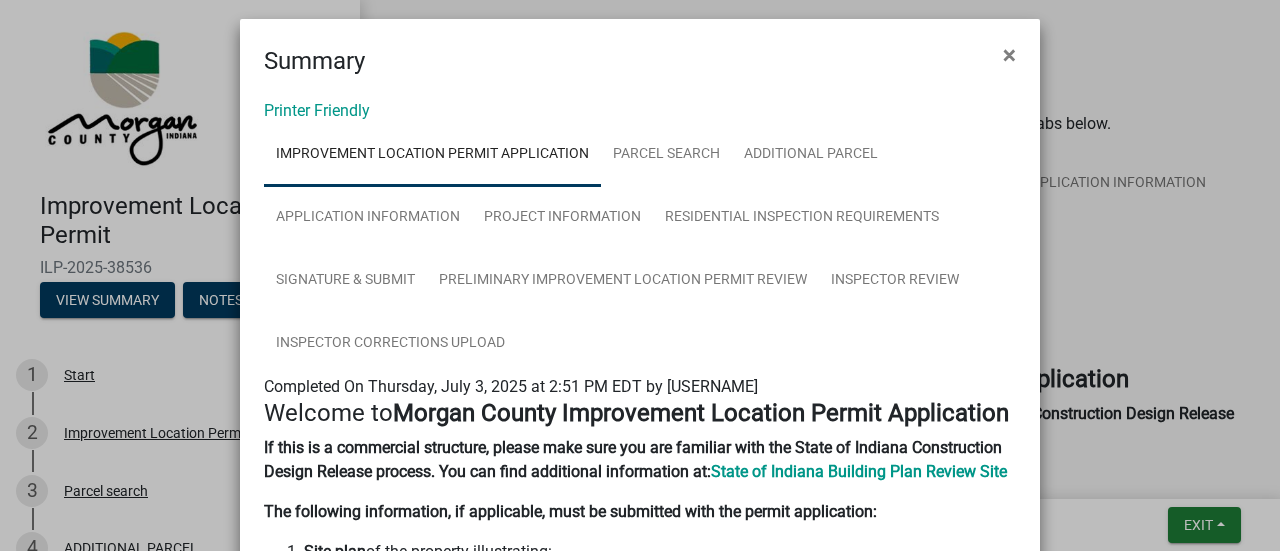 scroll, scrollTop: 0, scrollLeft: 0, axis: both 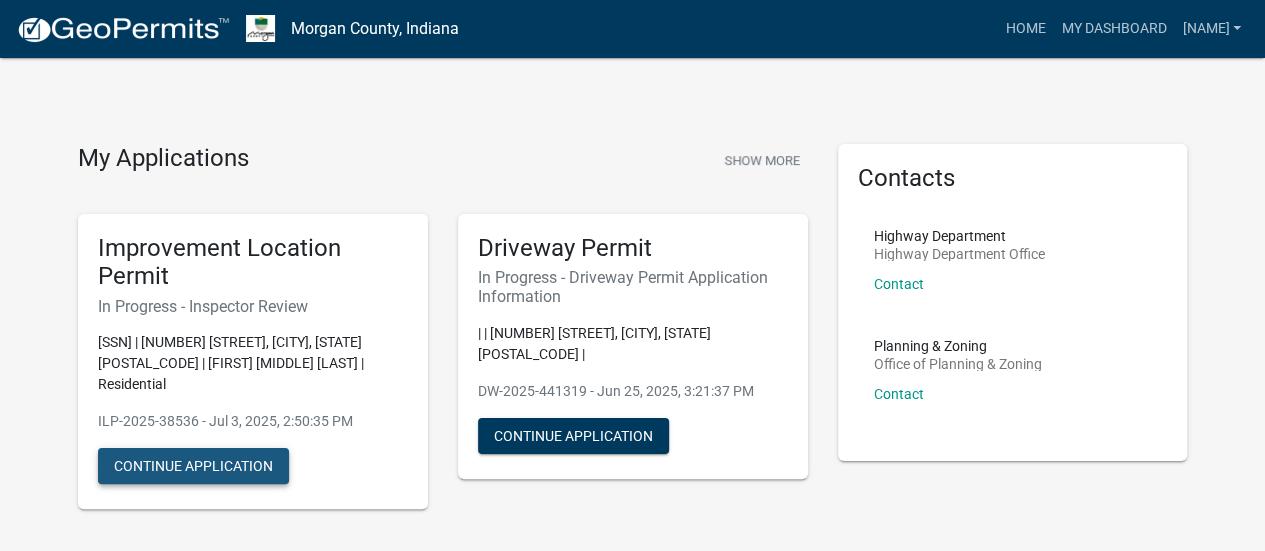 click on "Continue Application" 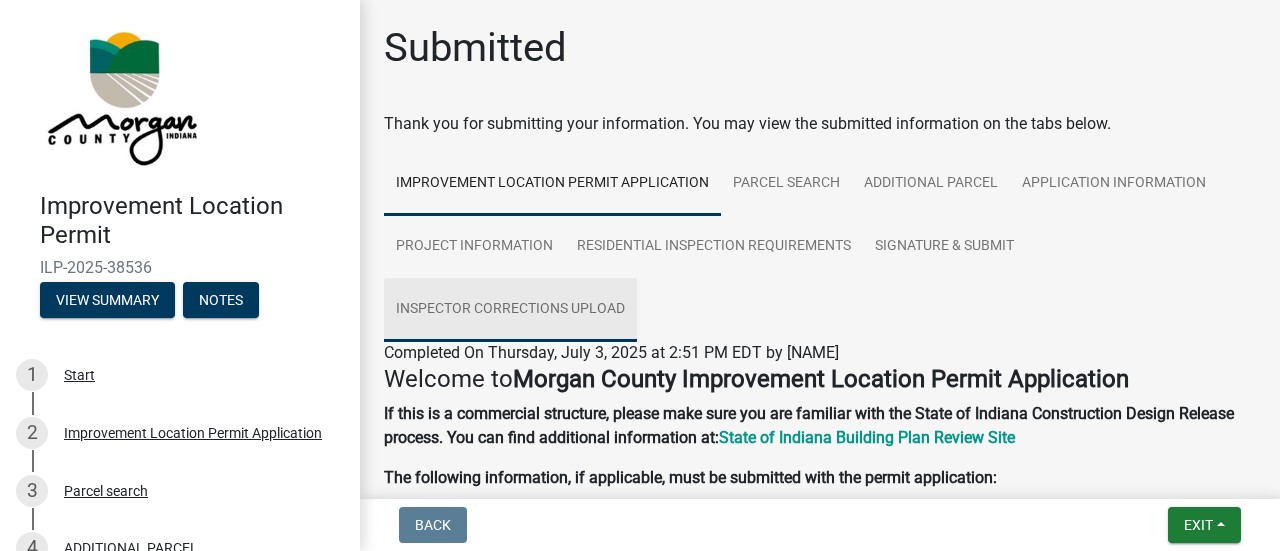 click on "Inspector Corrections Upload" at bounding box center [510, 310] 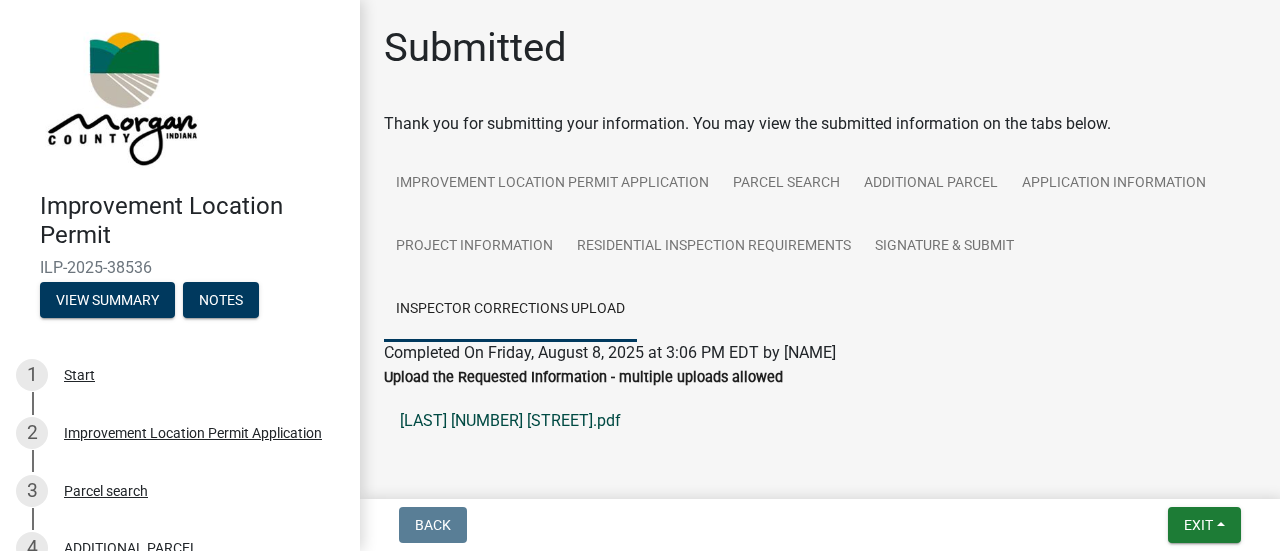 click on "[LAST] [NUMBER] [STREET].pdf" 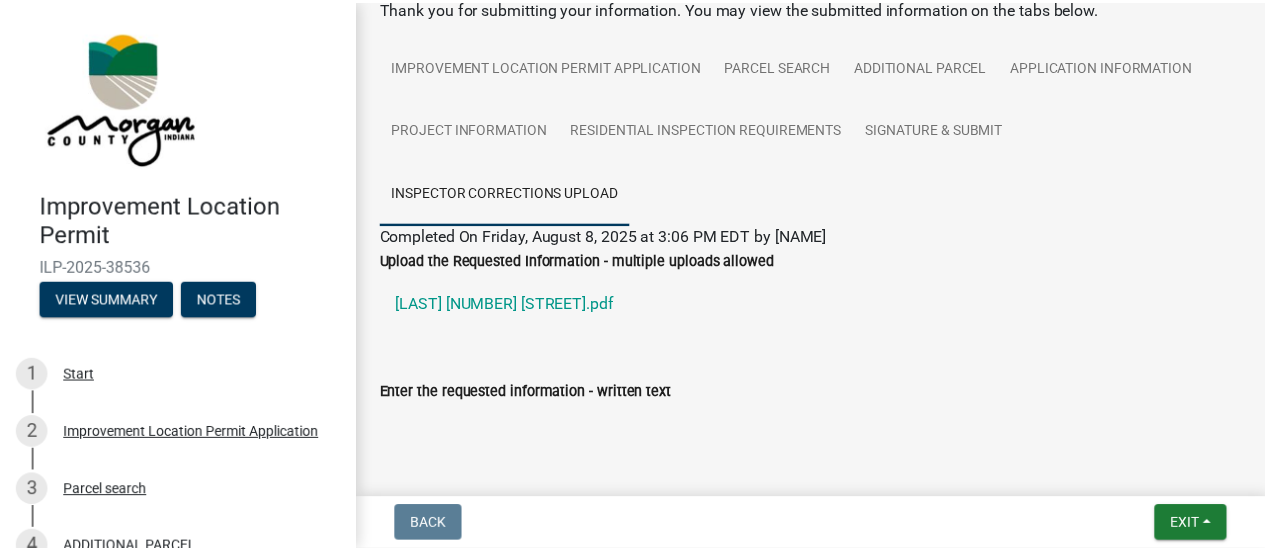 scroll, scrollTop: 84, scrollLeft: 0, axis: vertical 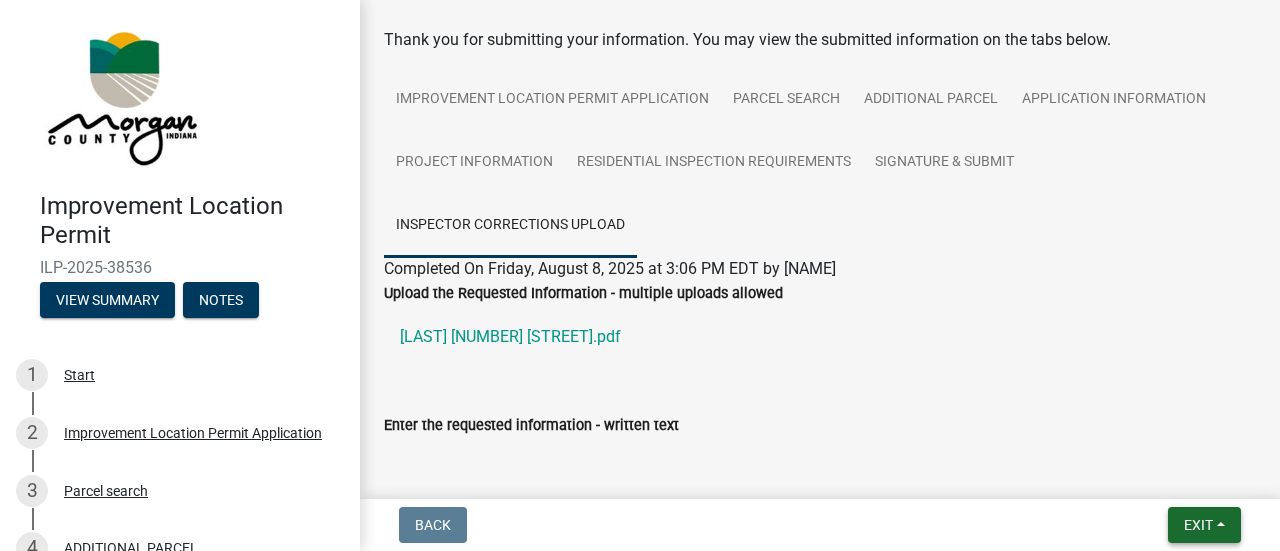 click on "Exit" at bounding box center (1198, 525) 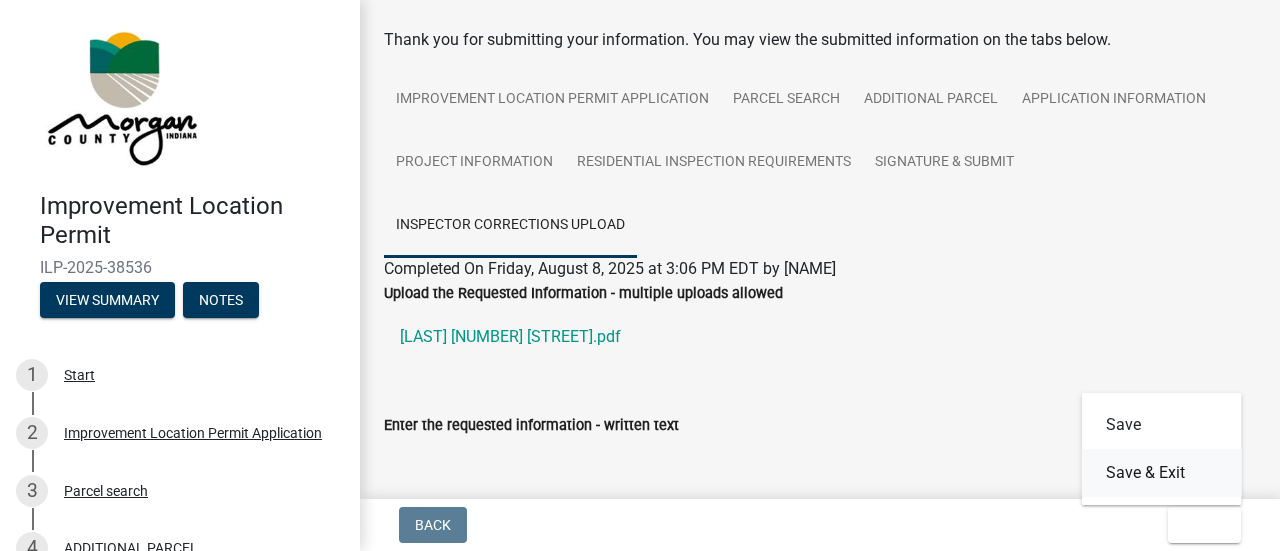 click on "Save & Exit" at bounding box center (1162, 473) 